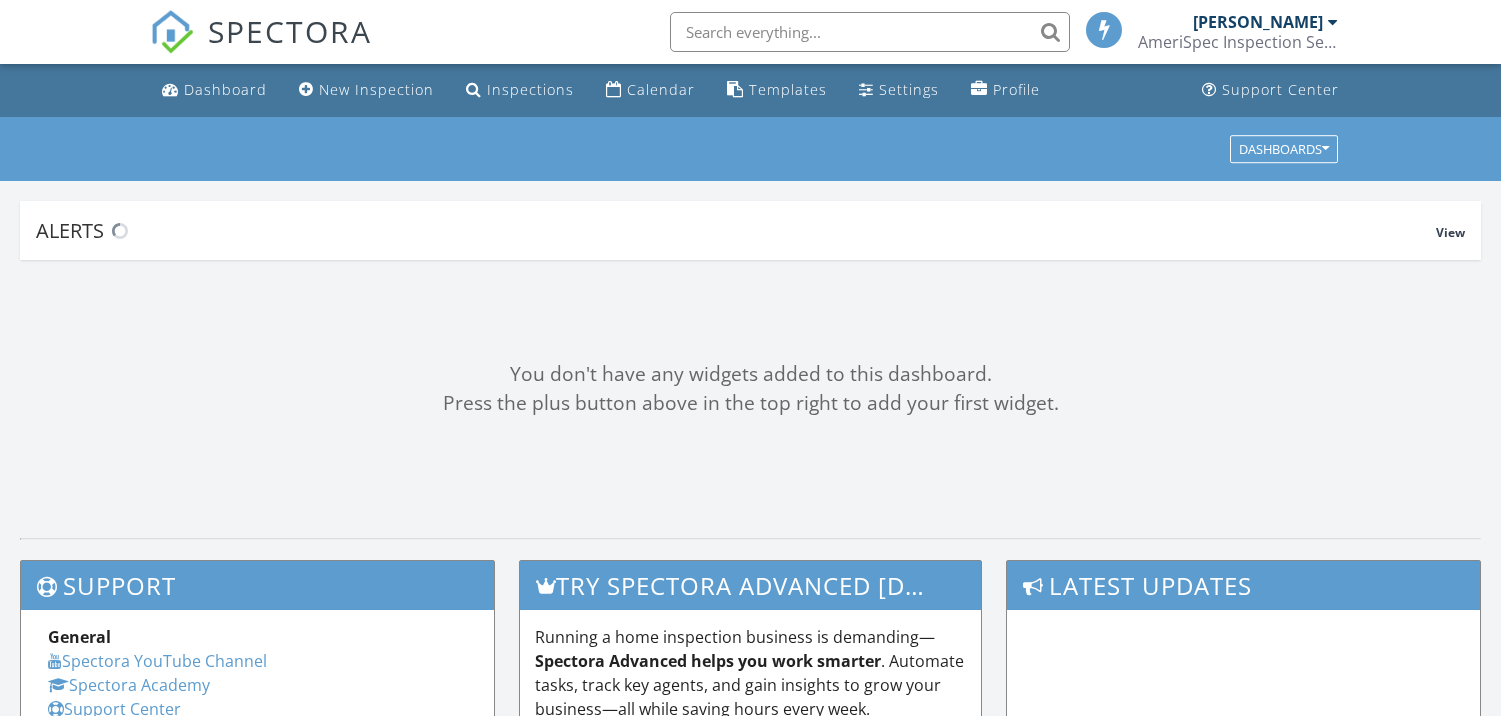 scroll, scrollTop: 0, scrollLeft: 0, axis: both 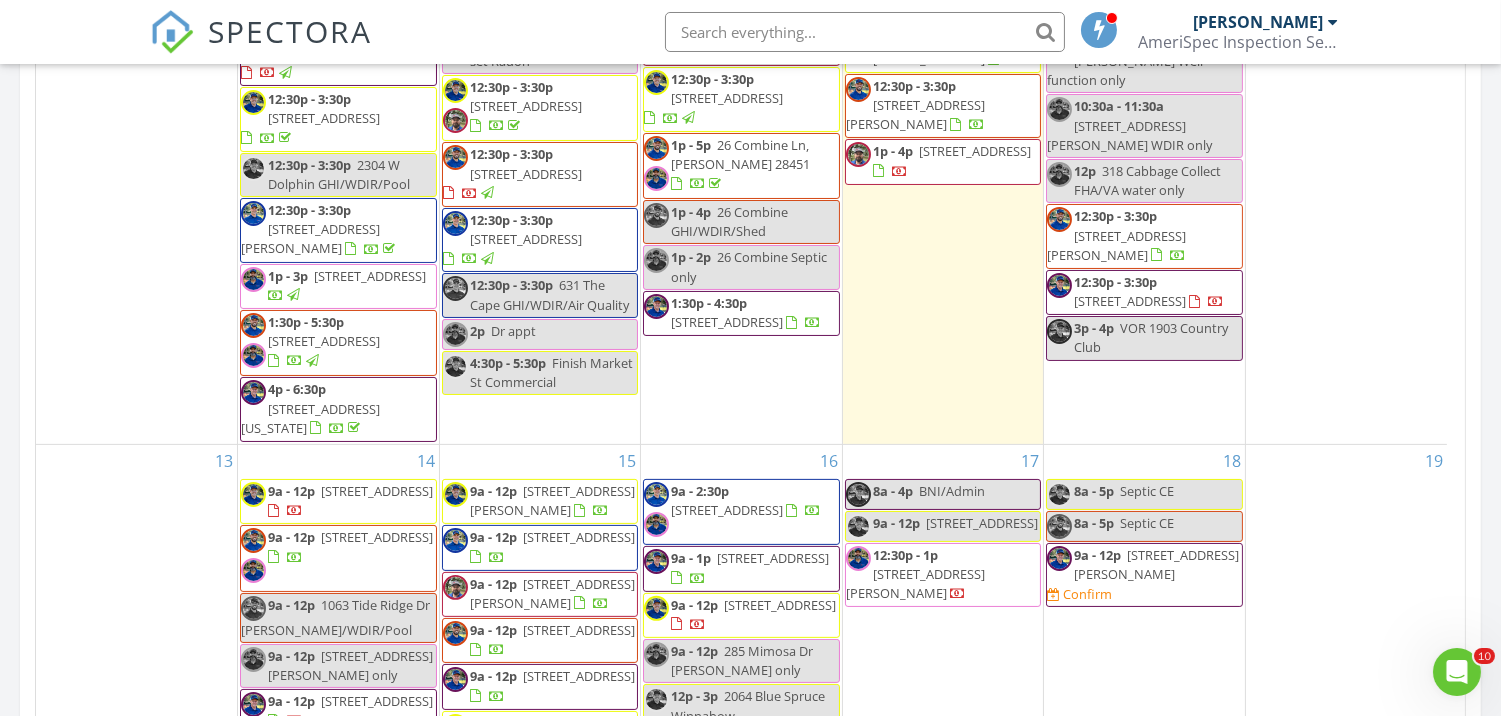 click on "1304 Williamsburg Ct , Wilmington 28411" at bounding box center (773, 558) 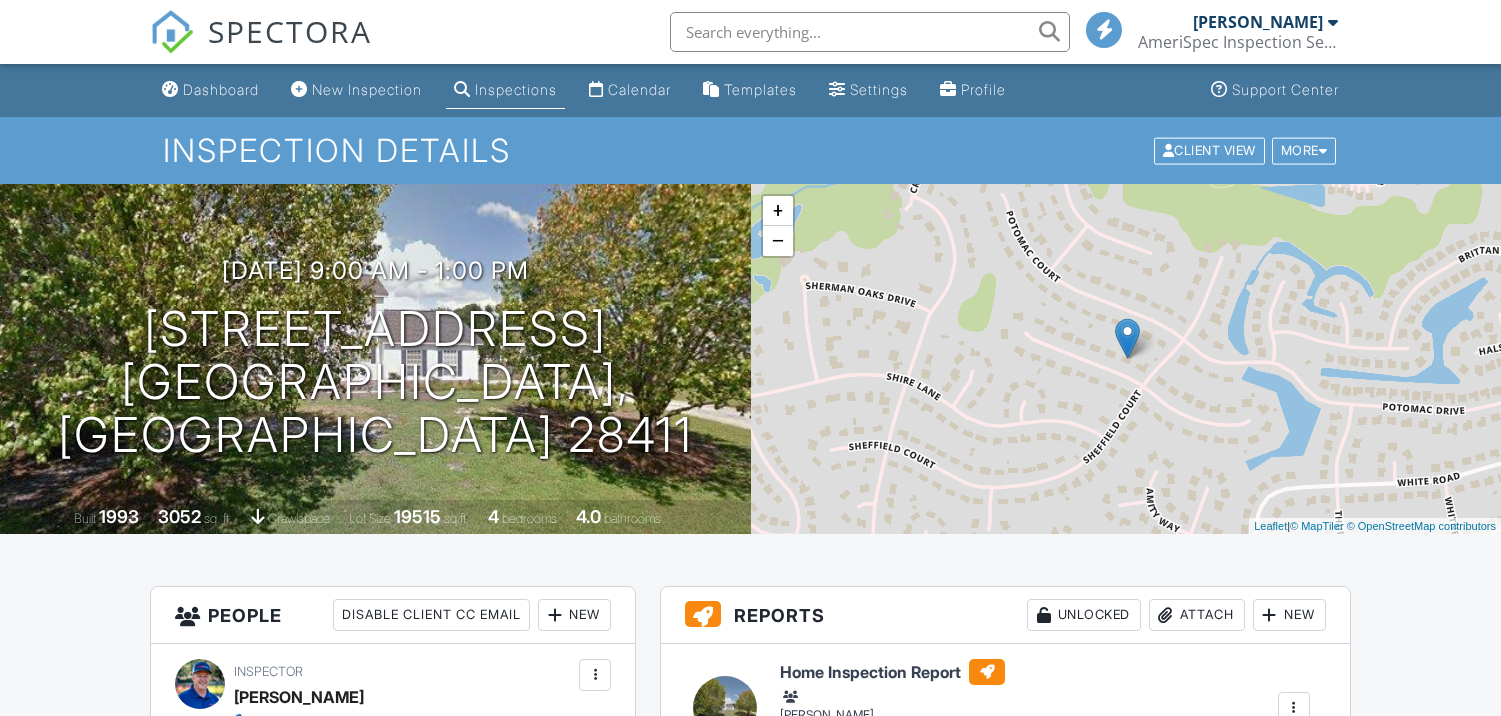 scroll, scrollTop: 0, scrollLeft: 0, axis: both 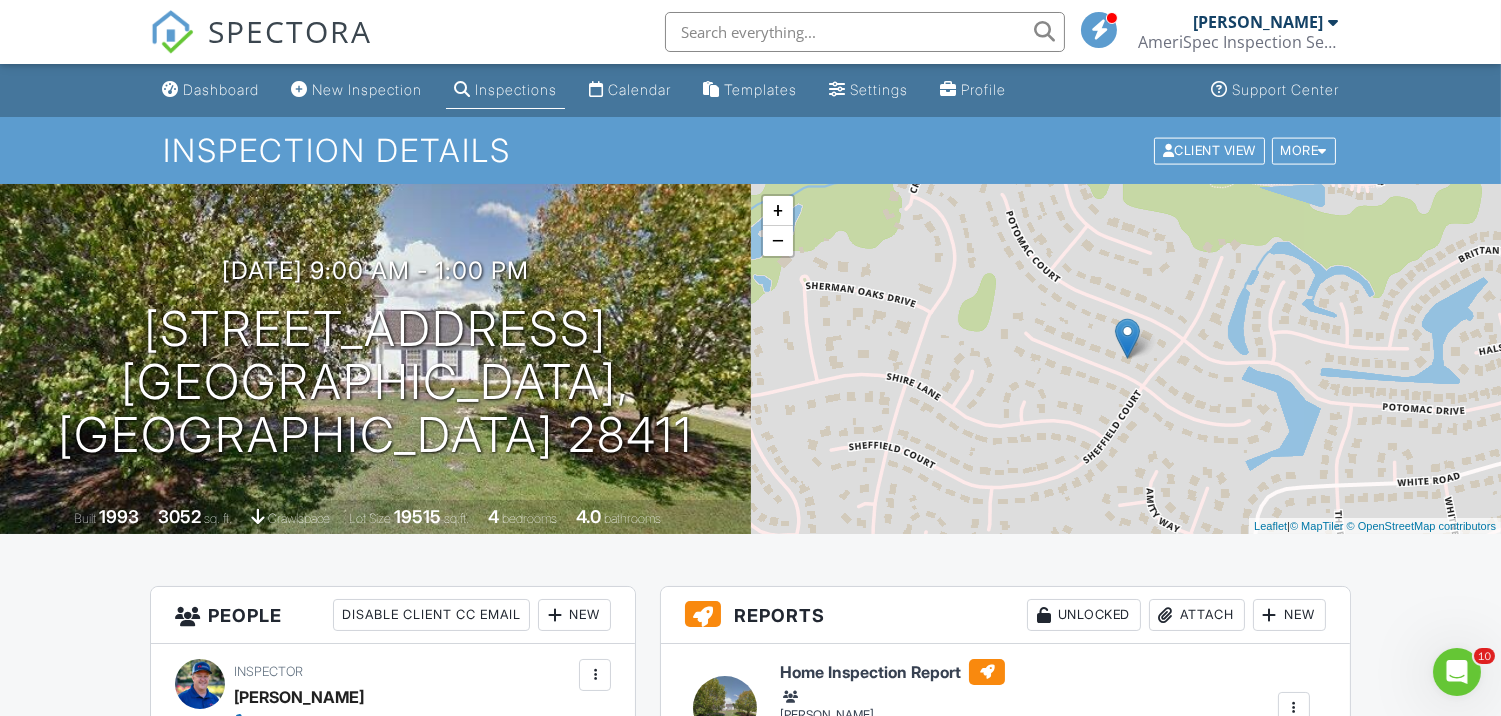 click on "Dashboard" at bounding box center [221, 89] 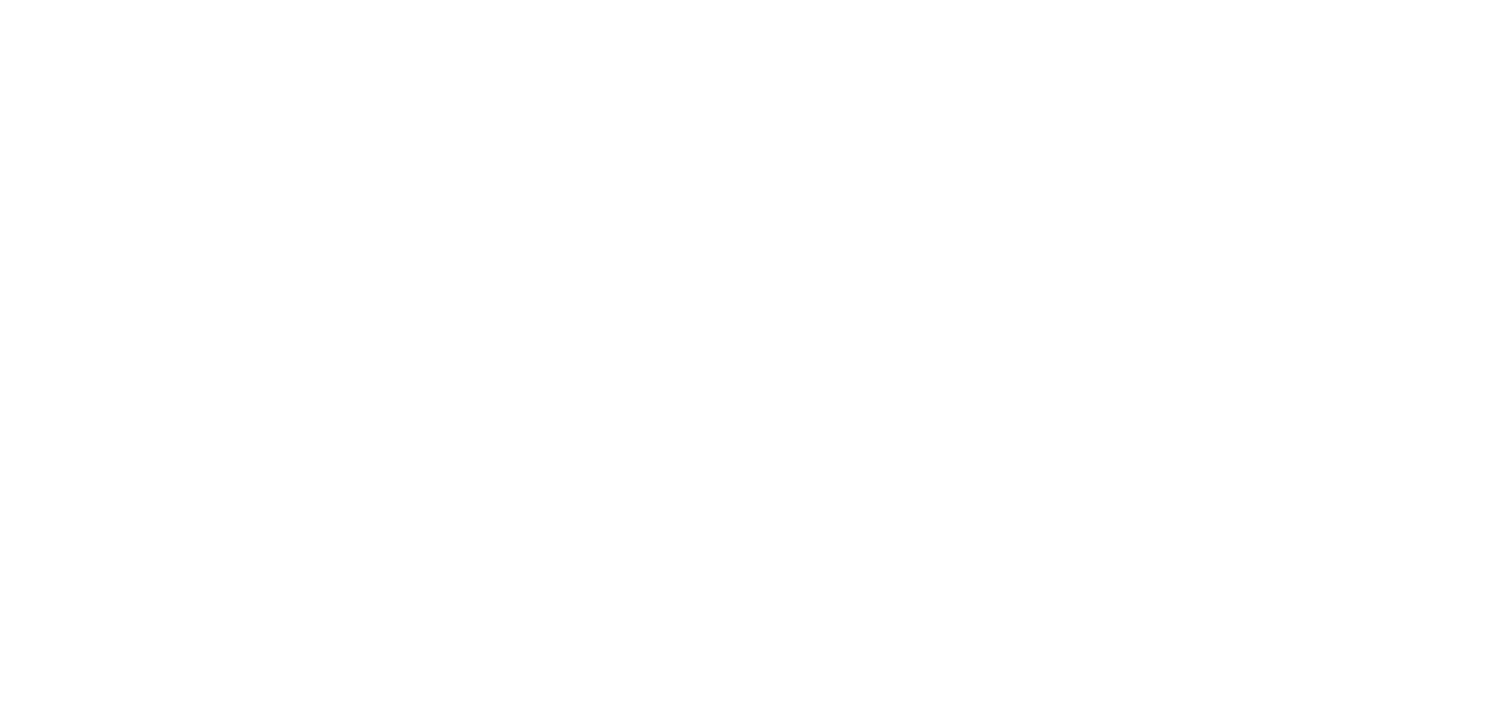 scroll, scrollTop: 0, scrollLeft: 0, axis: both 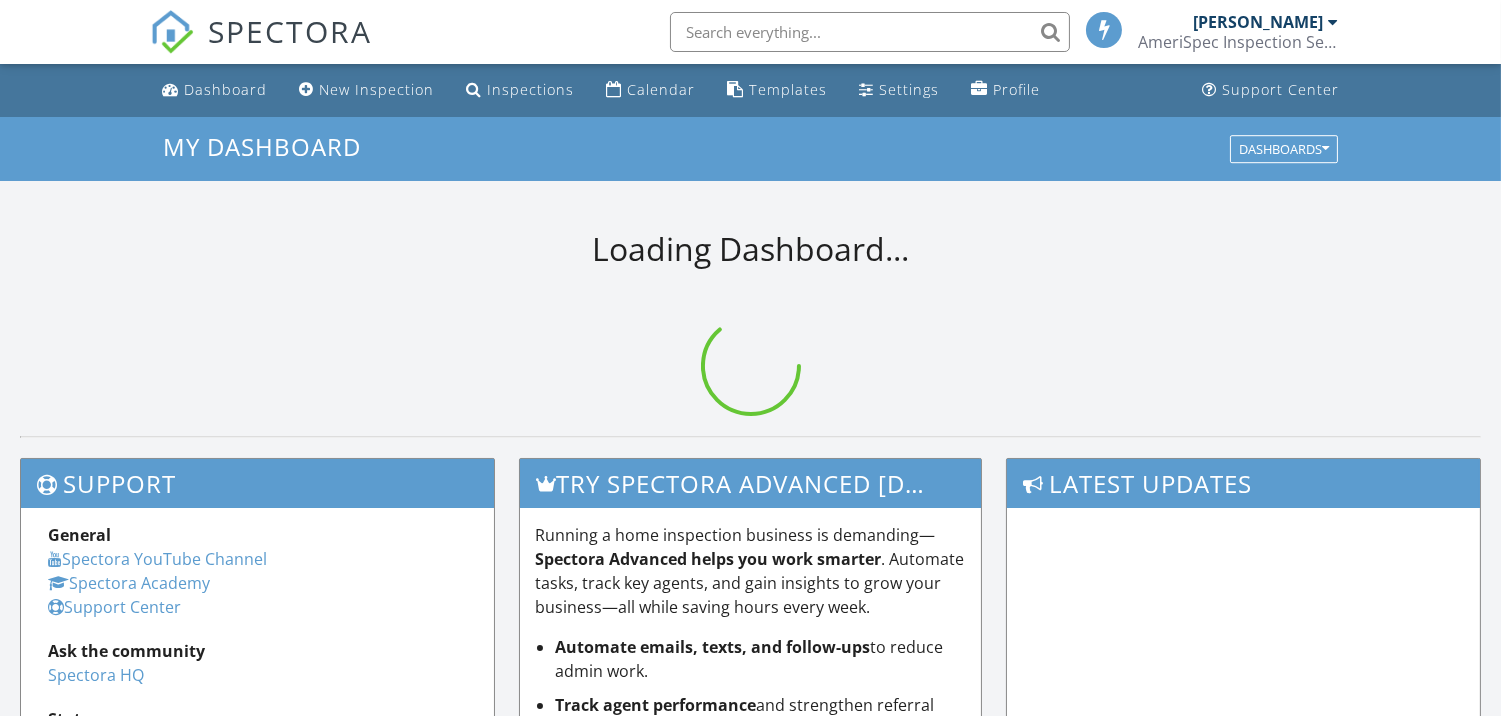 click at bounding box center (870, 32) 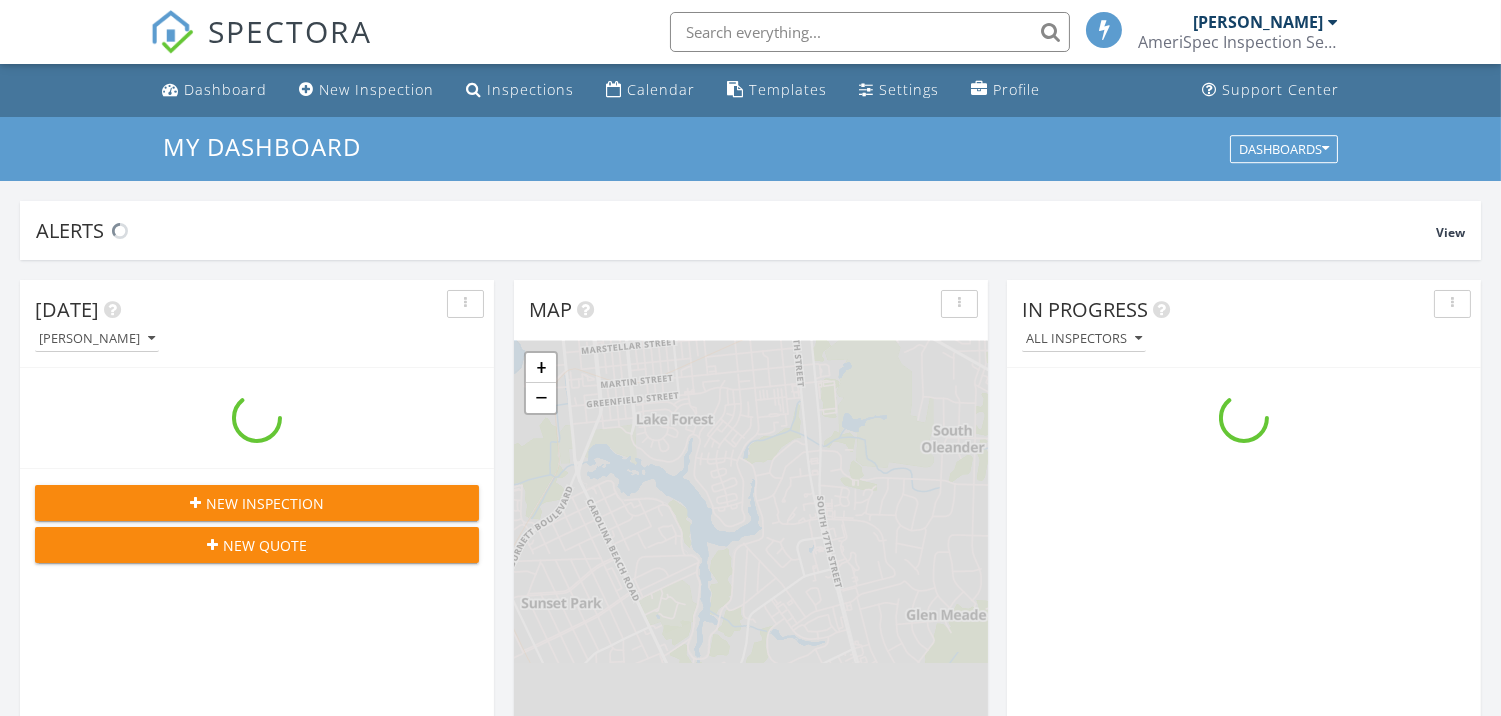 scroll, scrollTop: 11, scrollLeft: 10, axis: both 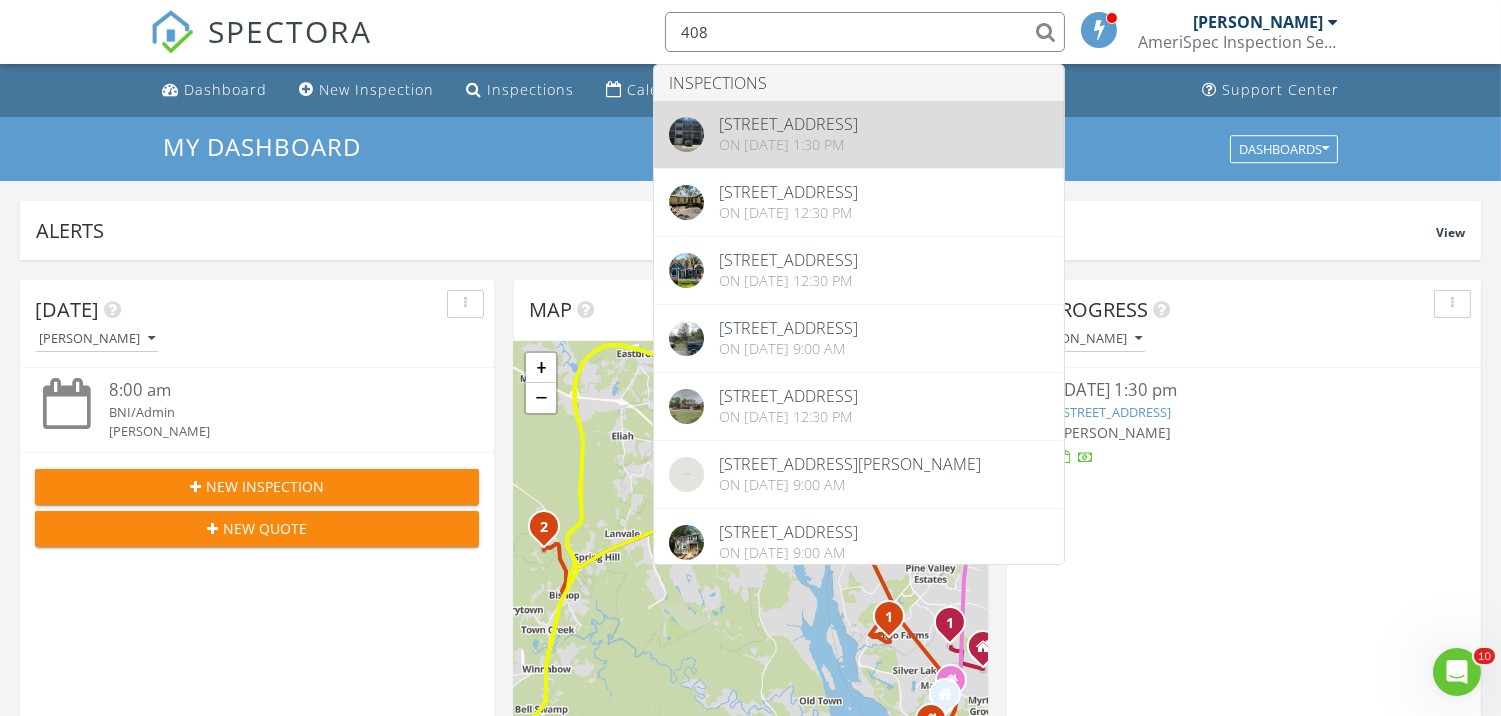 type on "408" 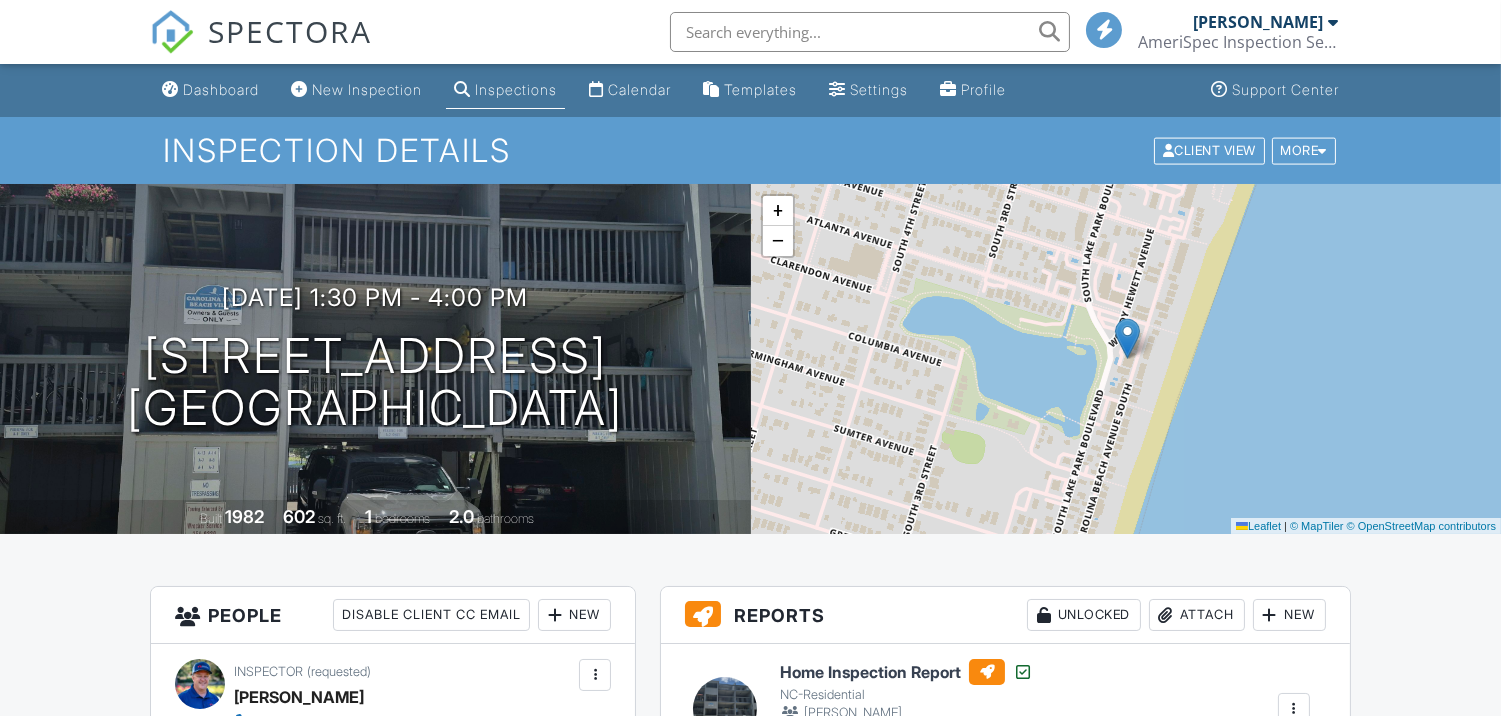 scroll, scrollTop: 444, scrollLeft: 0, axis: vertical 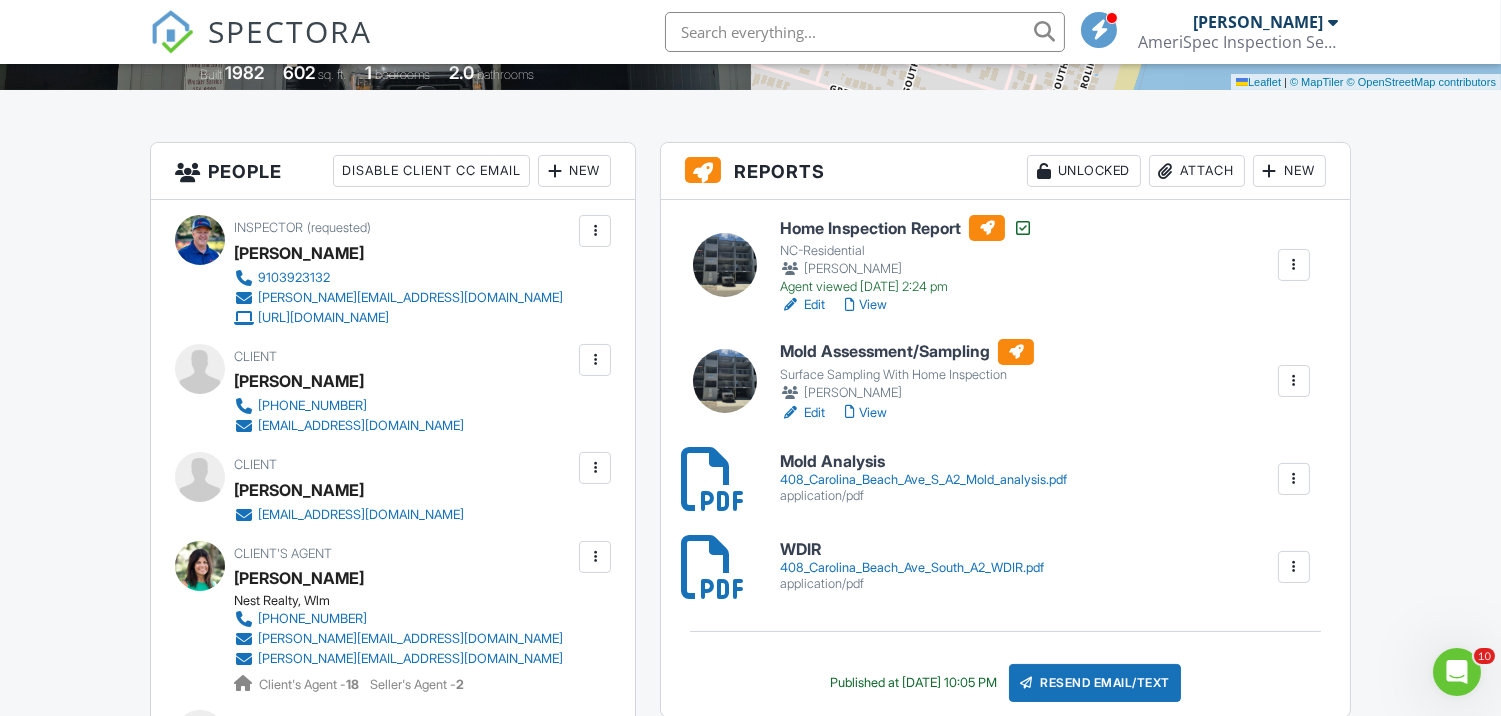 click on "Home Inspection Report" at bounding box center [906, 228] 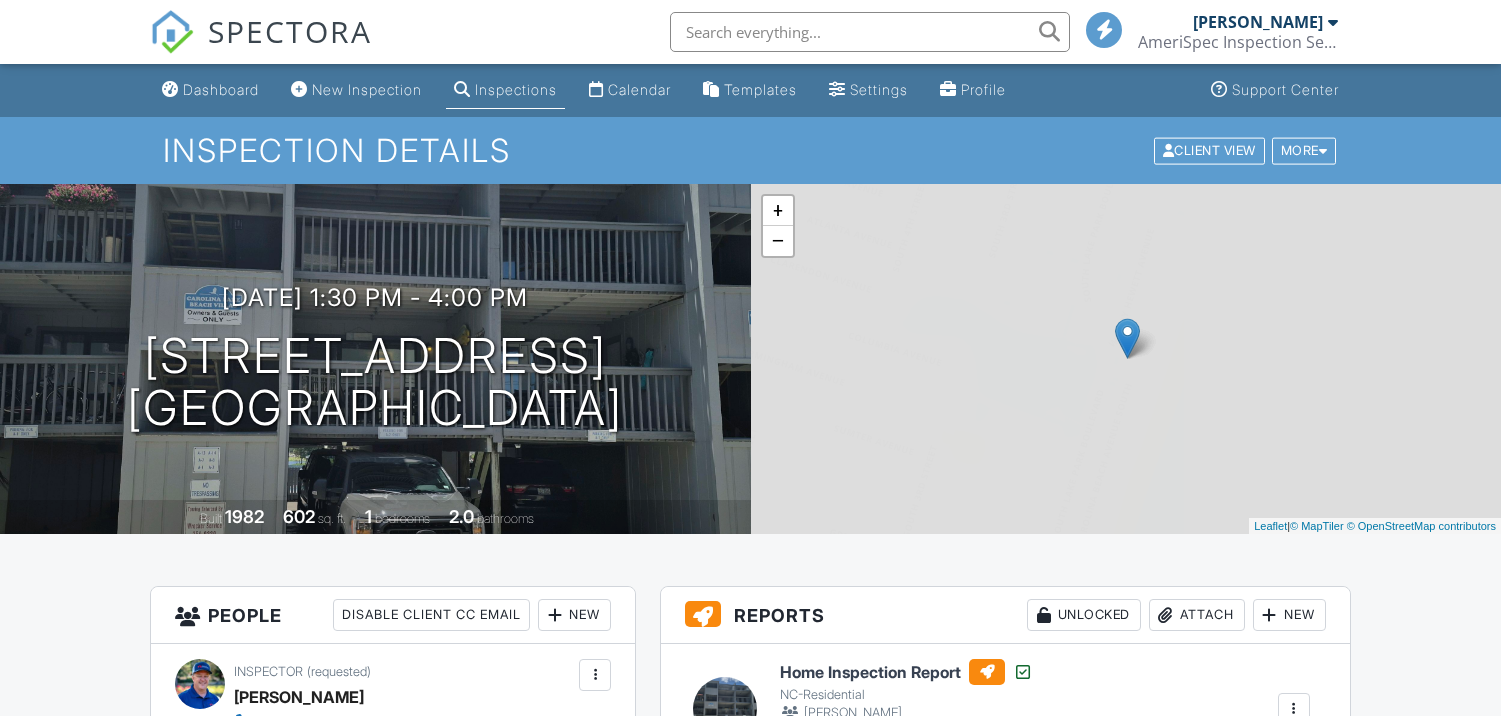scroll, scrollTop: 0, scrollLeft: 0, axis: both 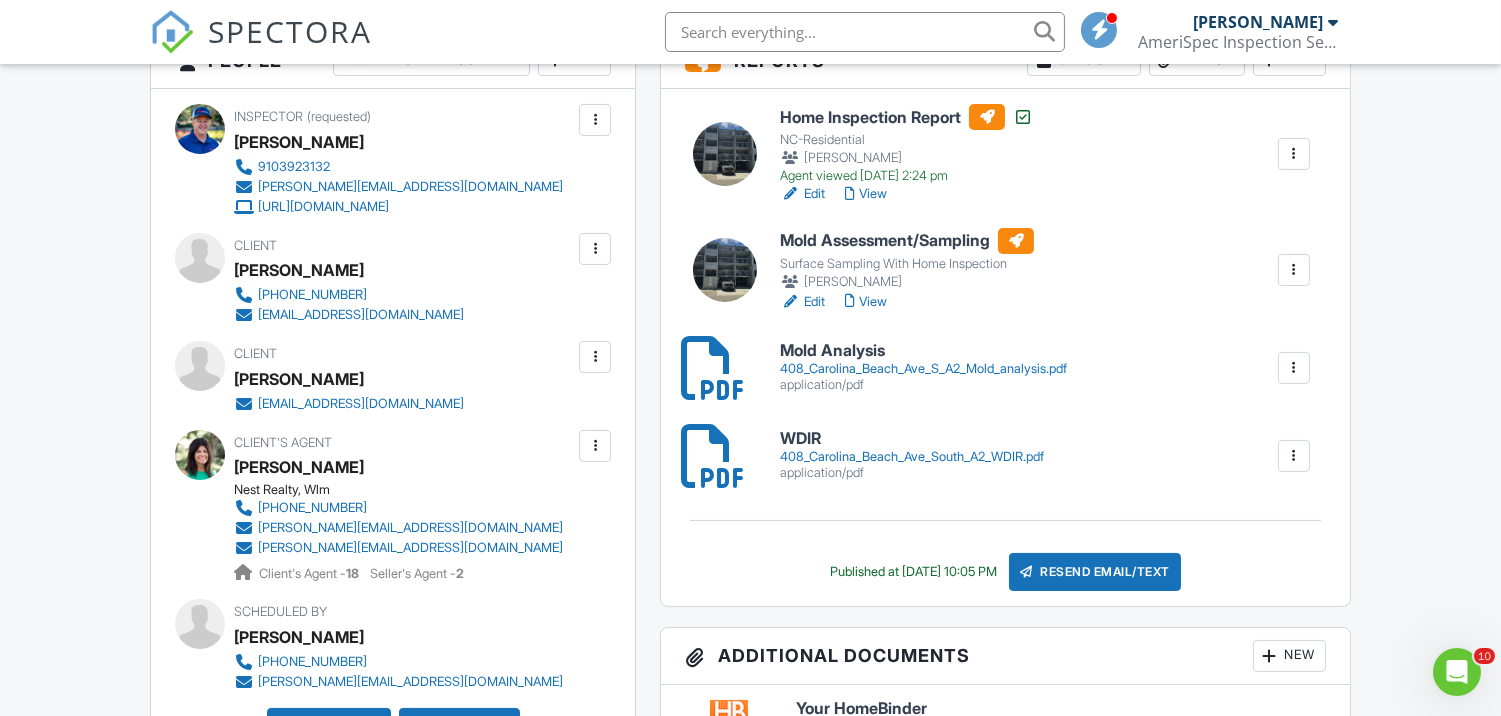 click on "Mold Assessment/Sampling" at bounding box center (907, 241) 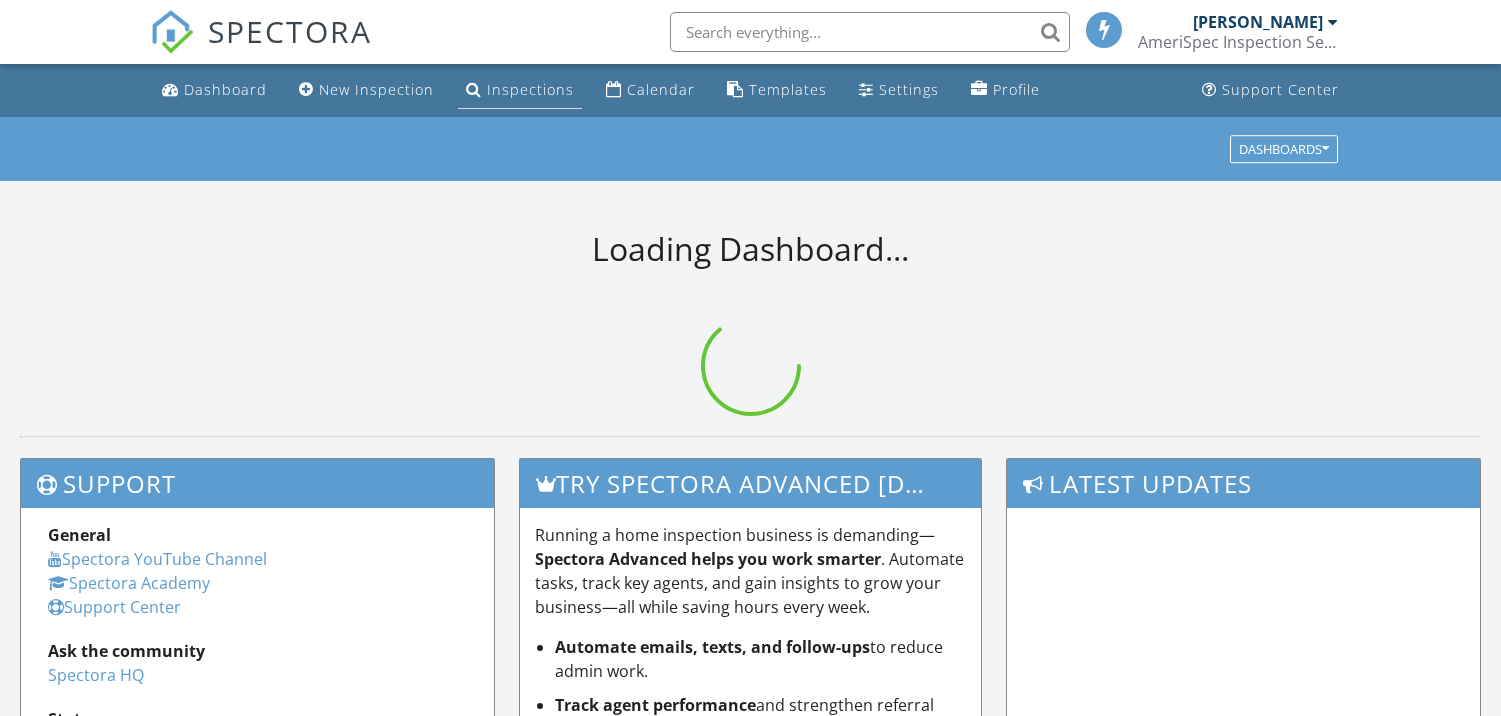 scroll, scrollTop: 0, scrollLeft: 0, axis: both 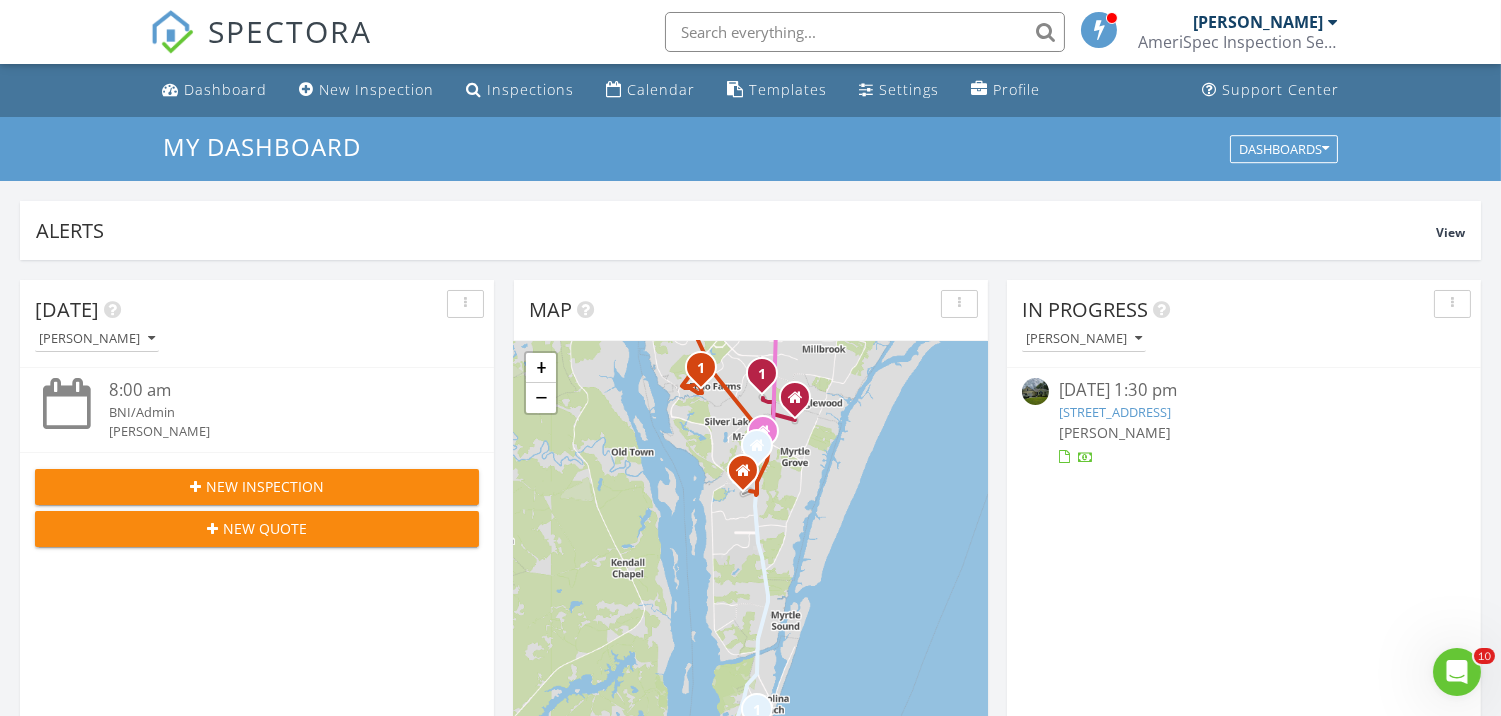 click at bounding box center (865, 32) 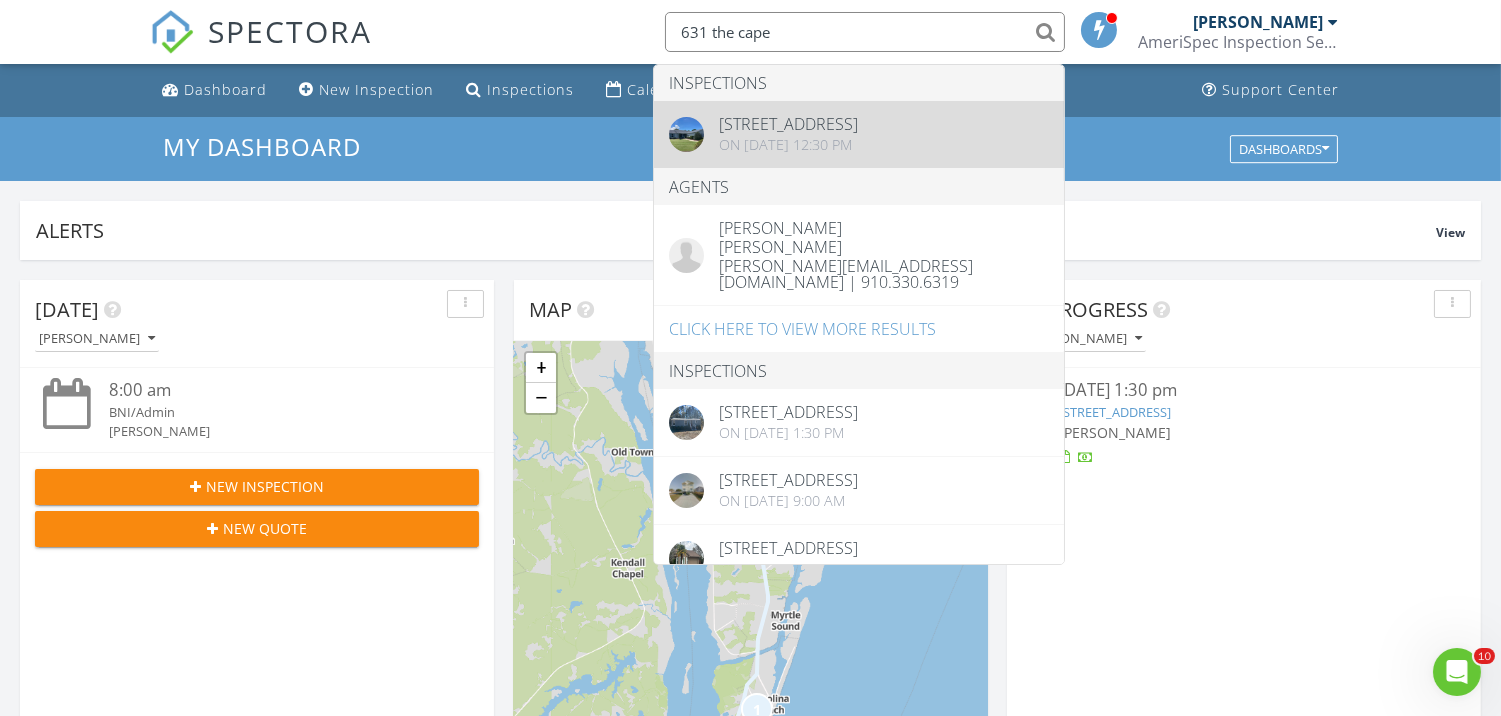 type on "631 the cape" 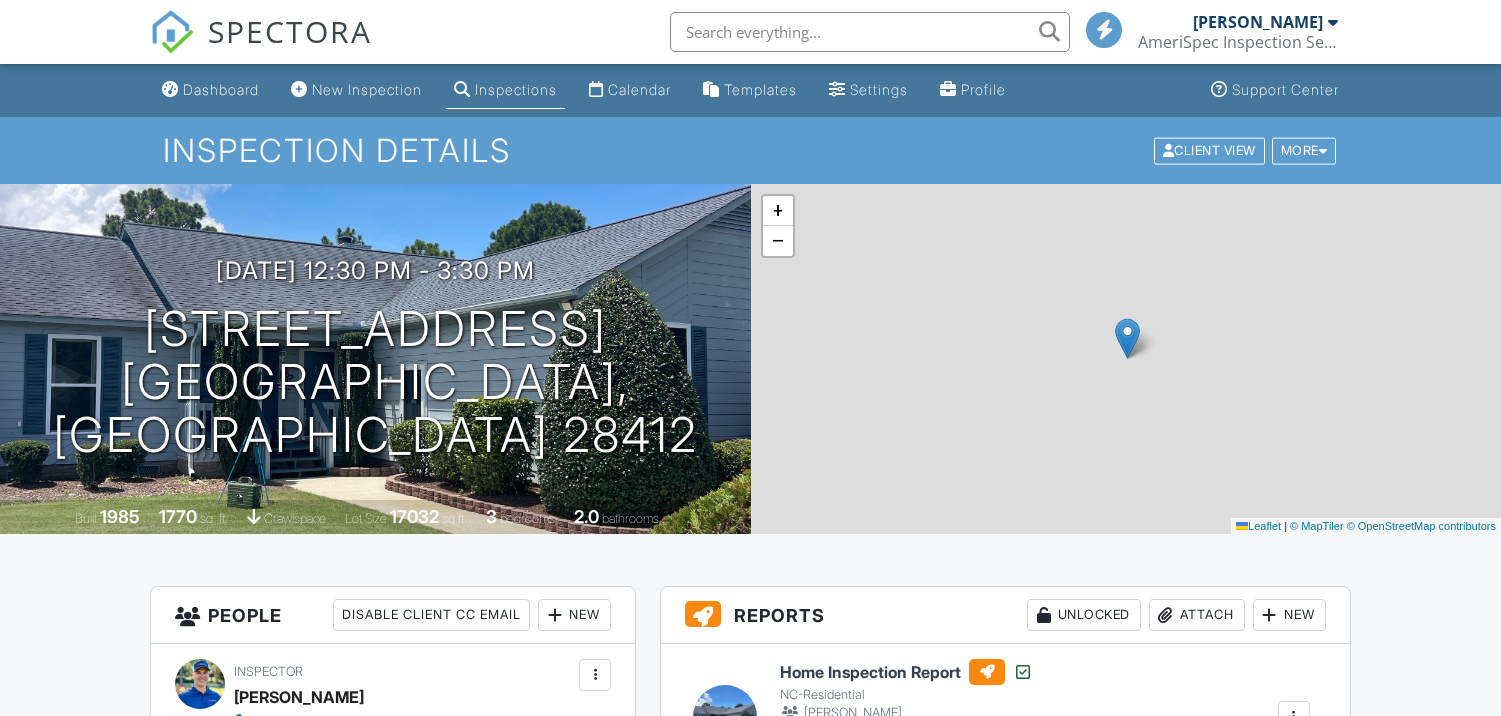 scroll, scrollTop: 0, scrollLeft: 0, axis: both 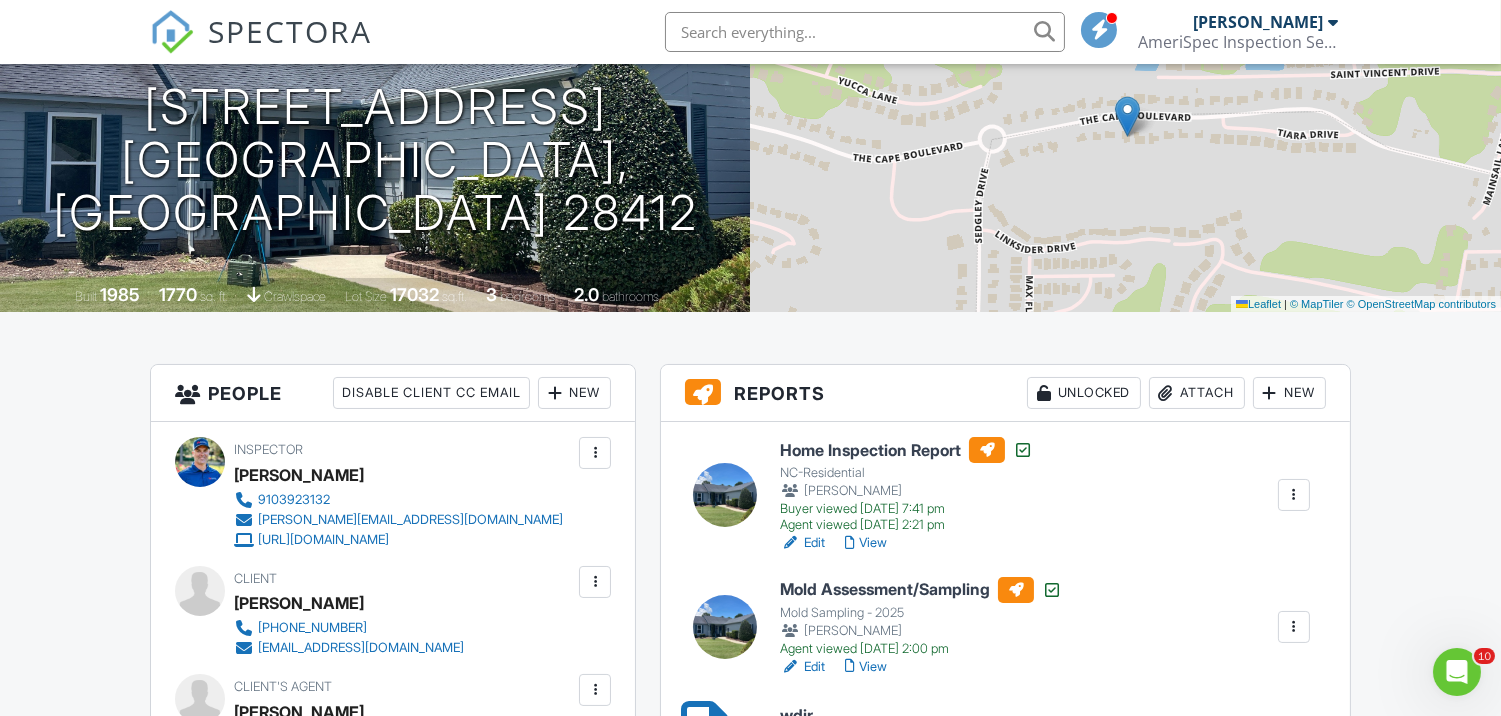 click on "Mold Assessment/Sampling" at bounding box center (921, 590) 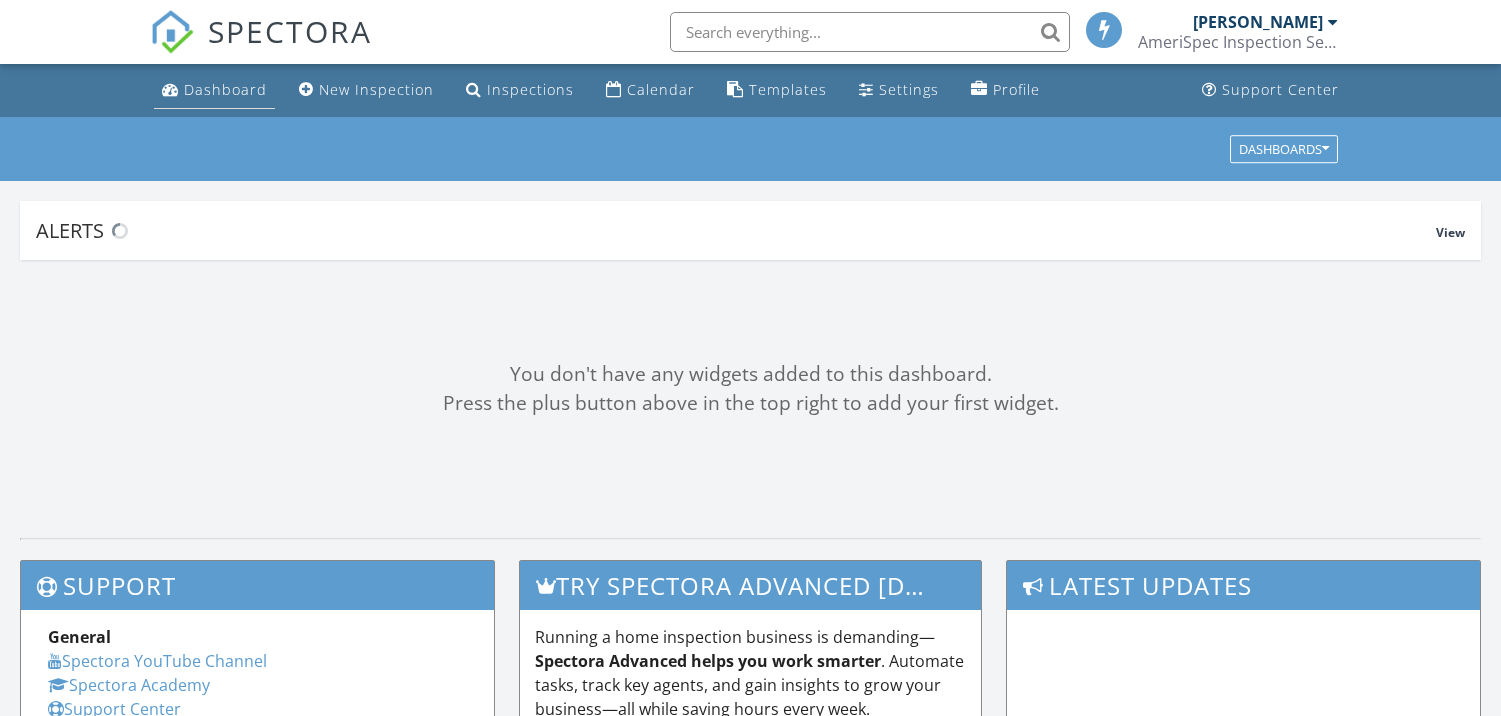 scroll, scrollTop: 0, scrollLeft: 0, axis: both 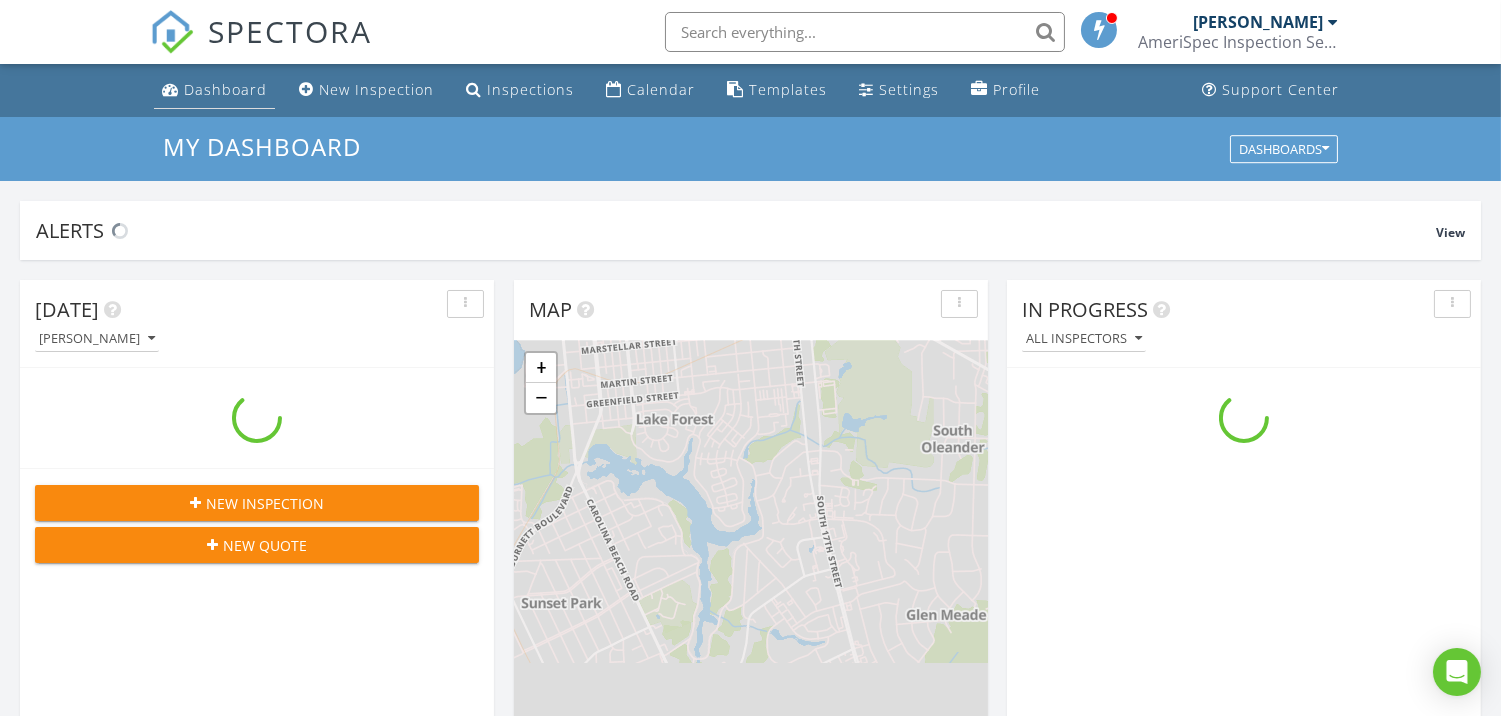 click on "Dashboard" at bounding box center [225, 89] 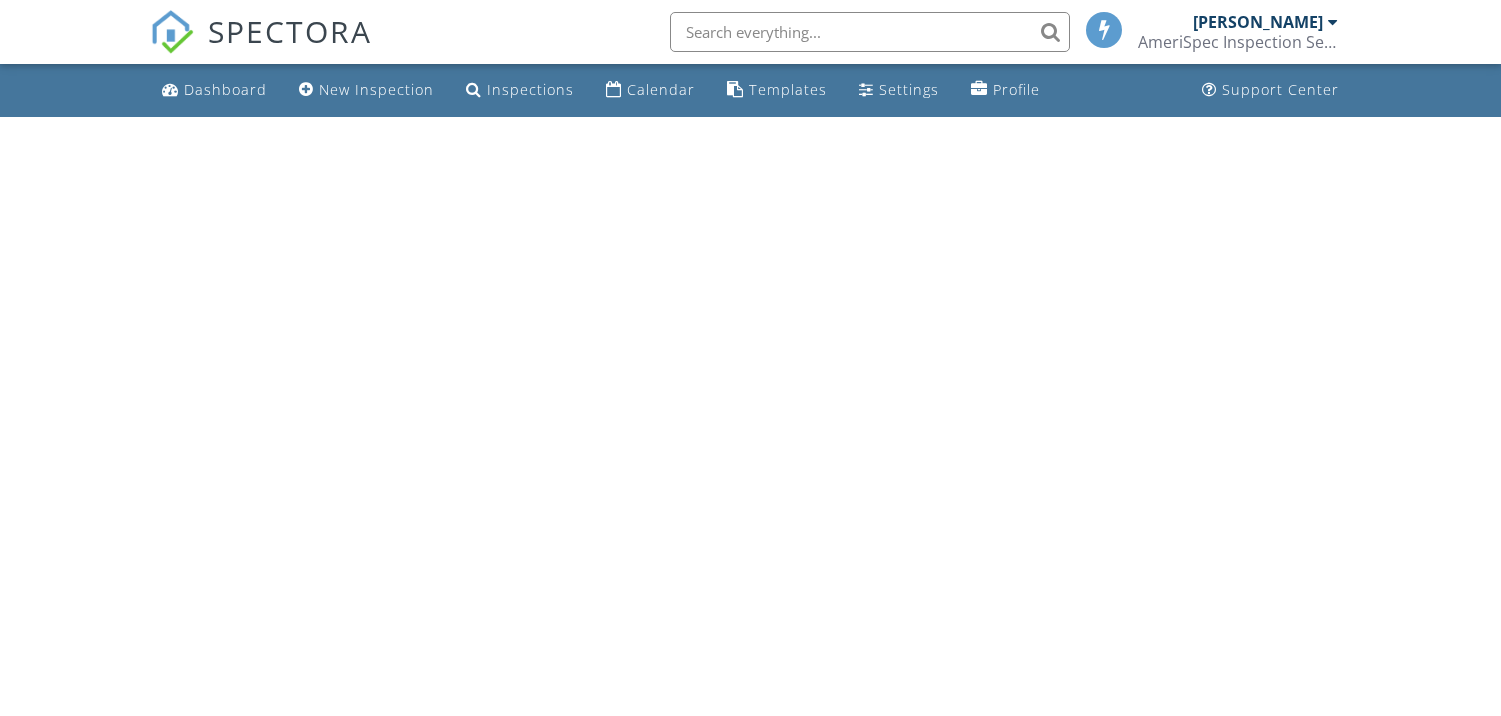 scroll, scrollTop: 0, scrollLeft: 0, axis: both 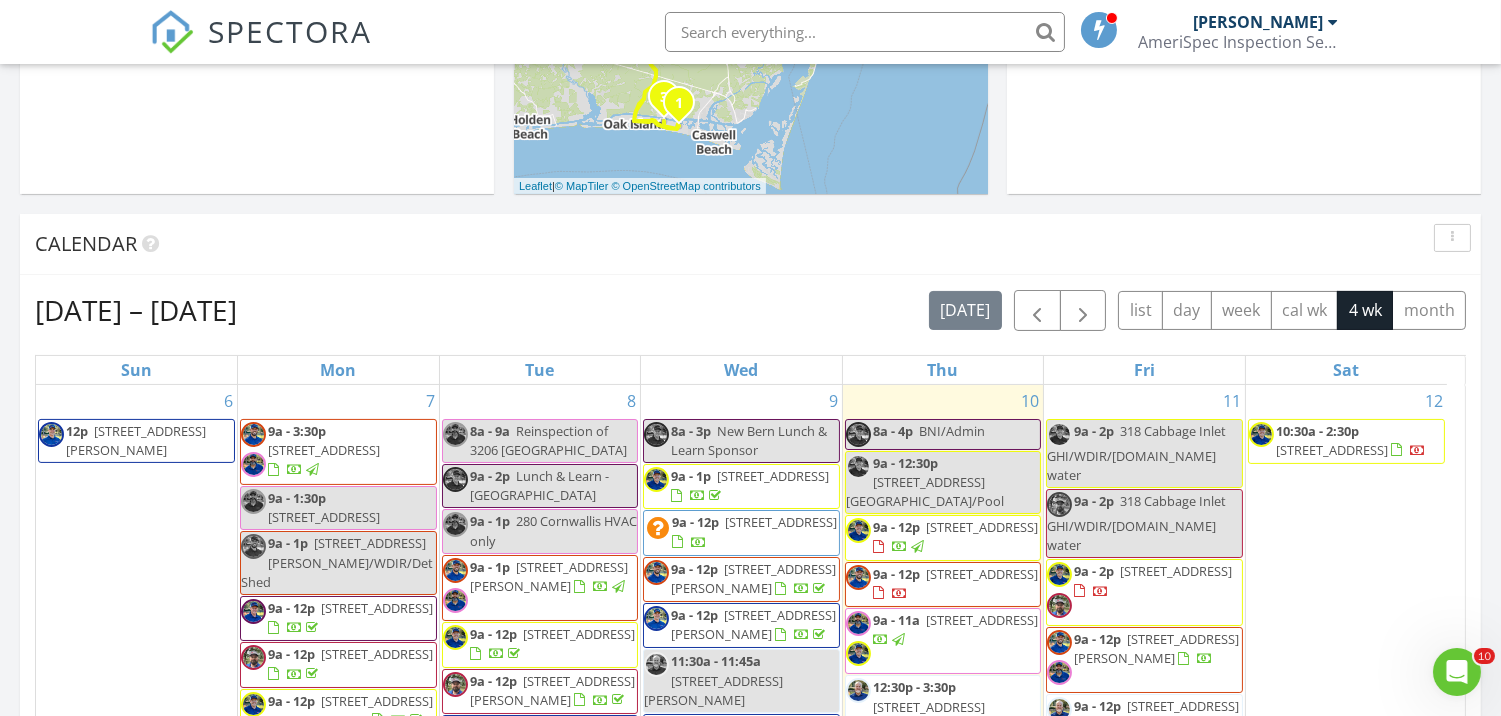 drag, startPoint x: 988, startPoint y: 495, endPoint x: 898, endPoint y: 526, distance: 95.189285 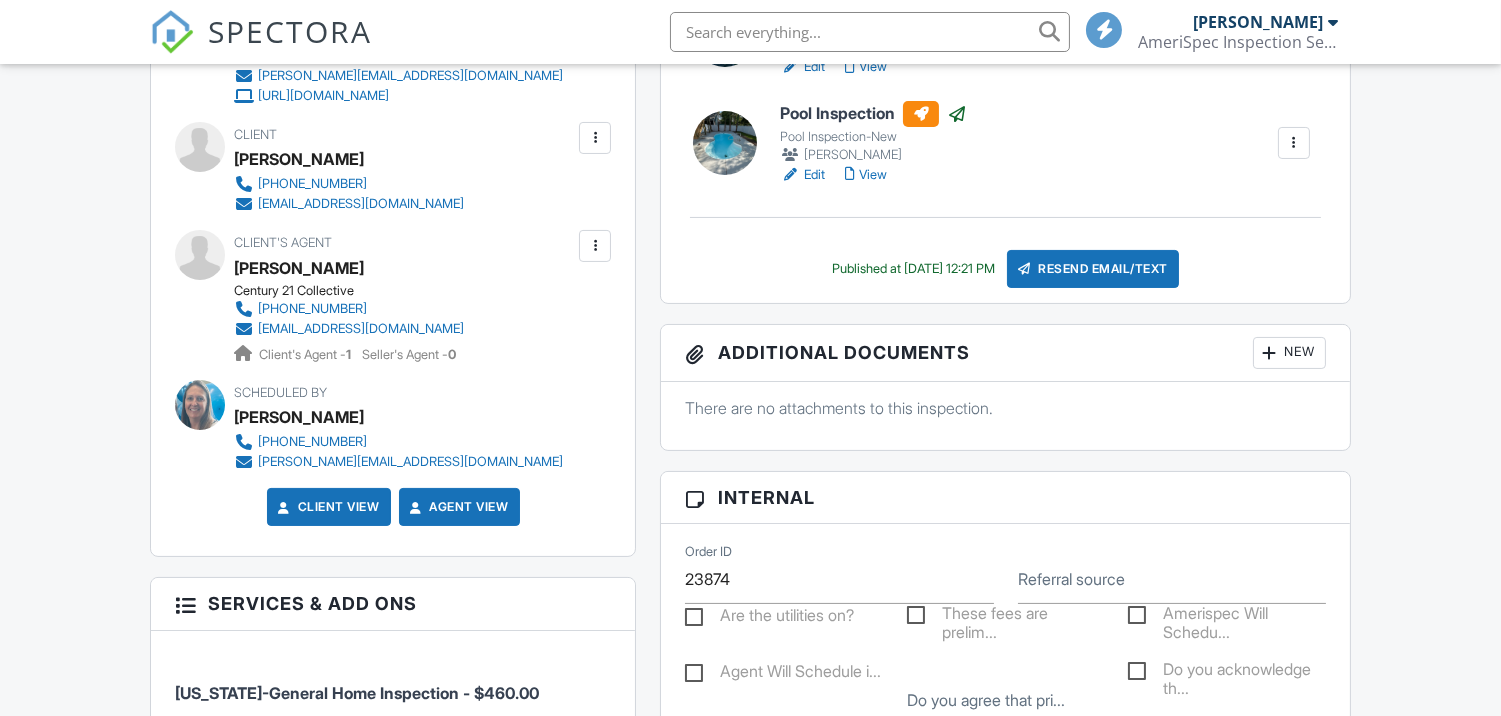 scroll, scrollTop: 666, scrollLeft: 0, axis: vertical 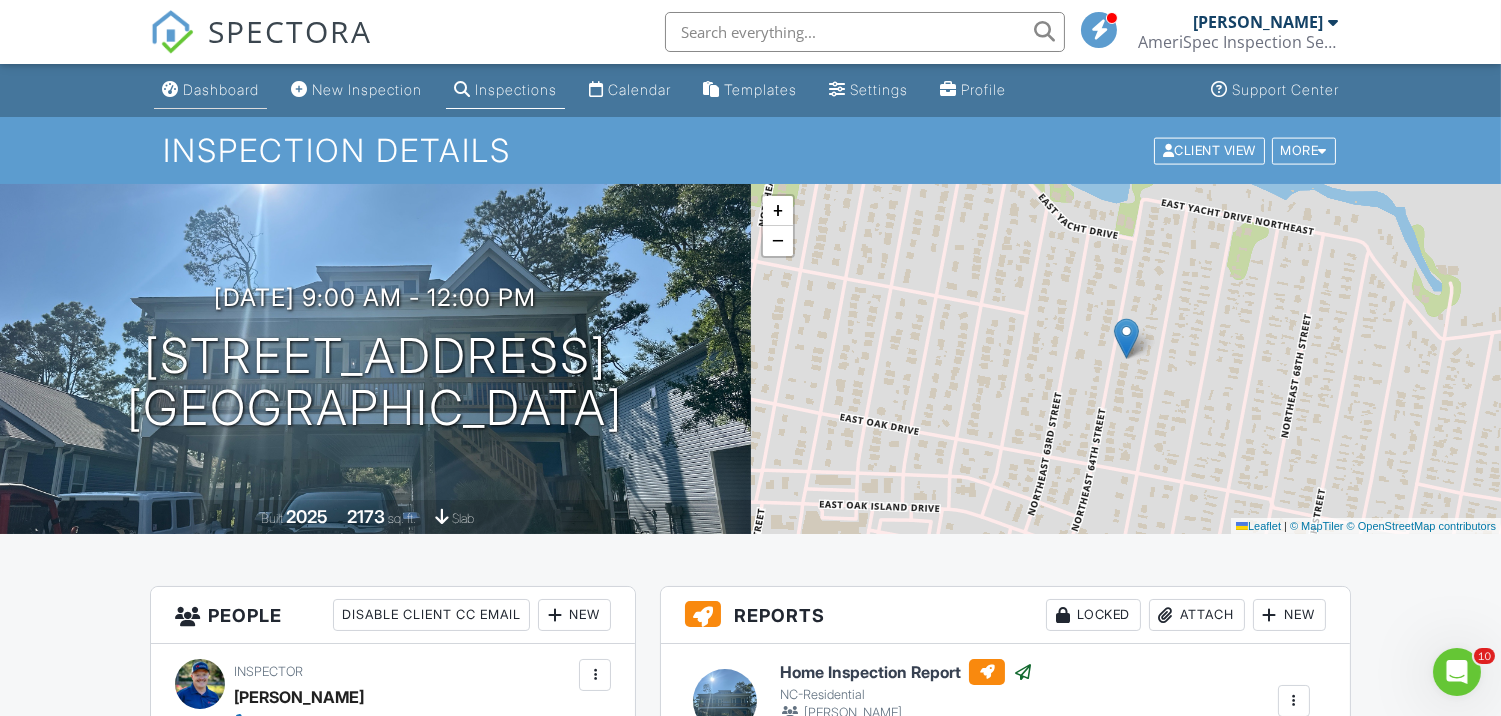 click on "Dashboard" at bounding box center [221, 89] 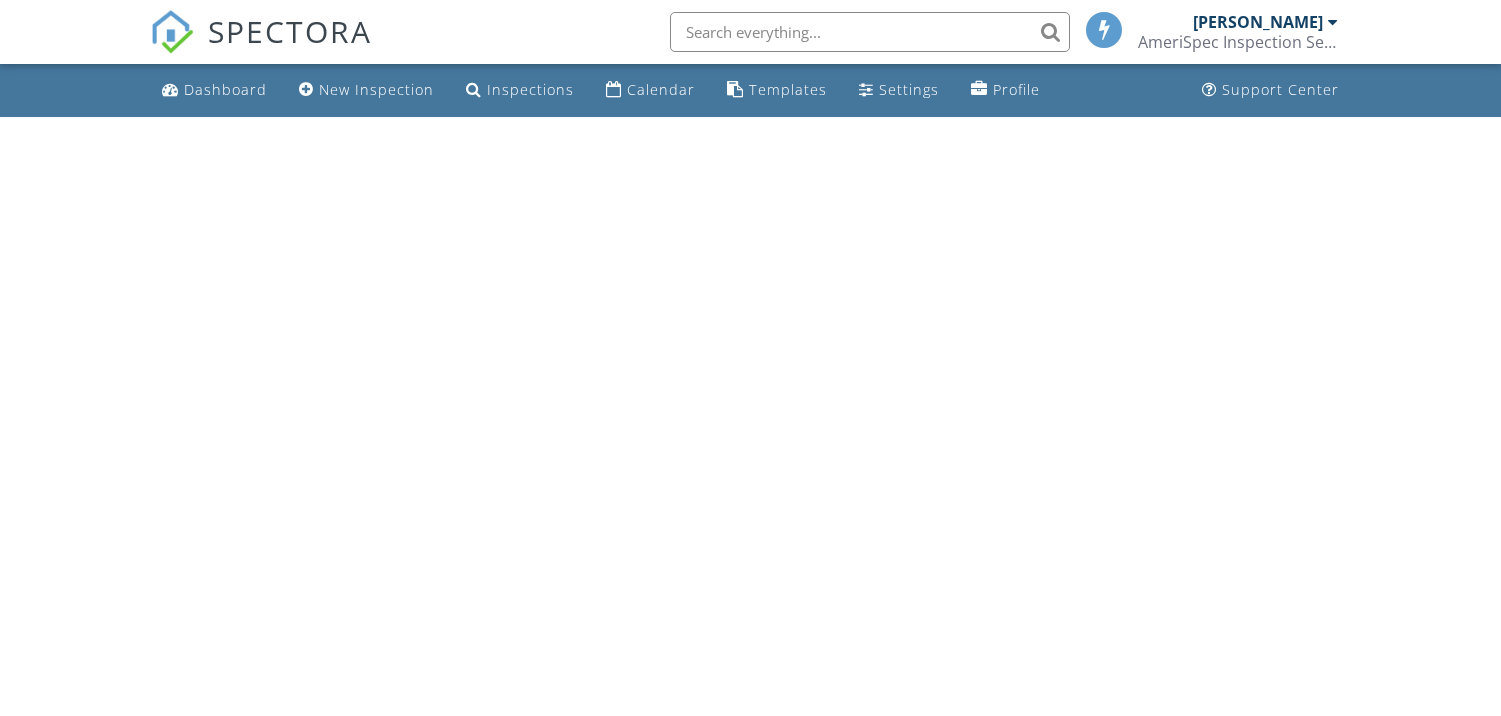 scroll, scrollTop: 0, scrollLeft: 0, axis: both 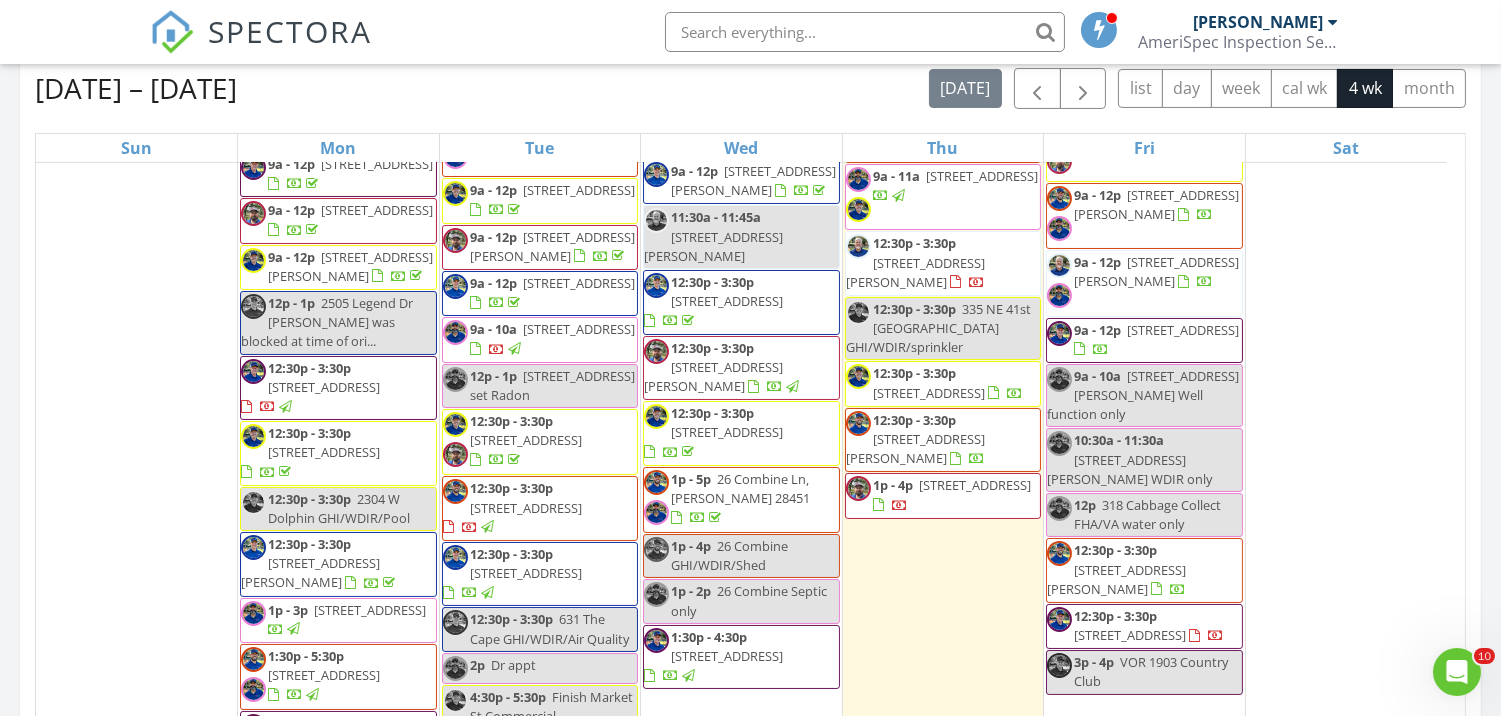 click on "335 NE 41st St, Oak Island 28465" at bounding box center (929, 393) 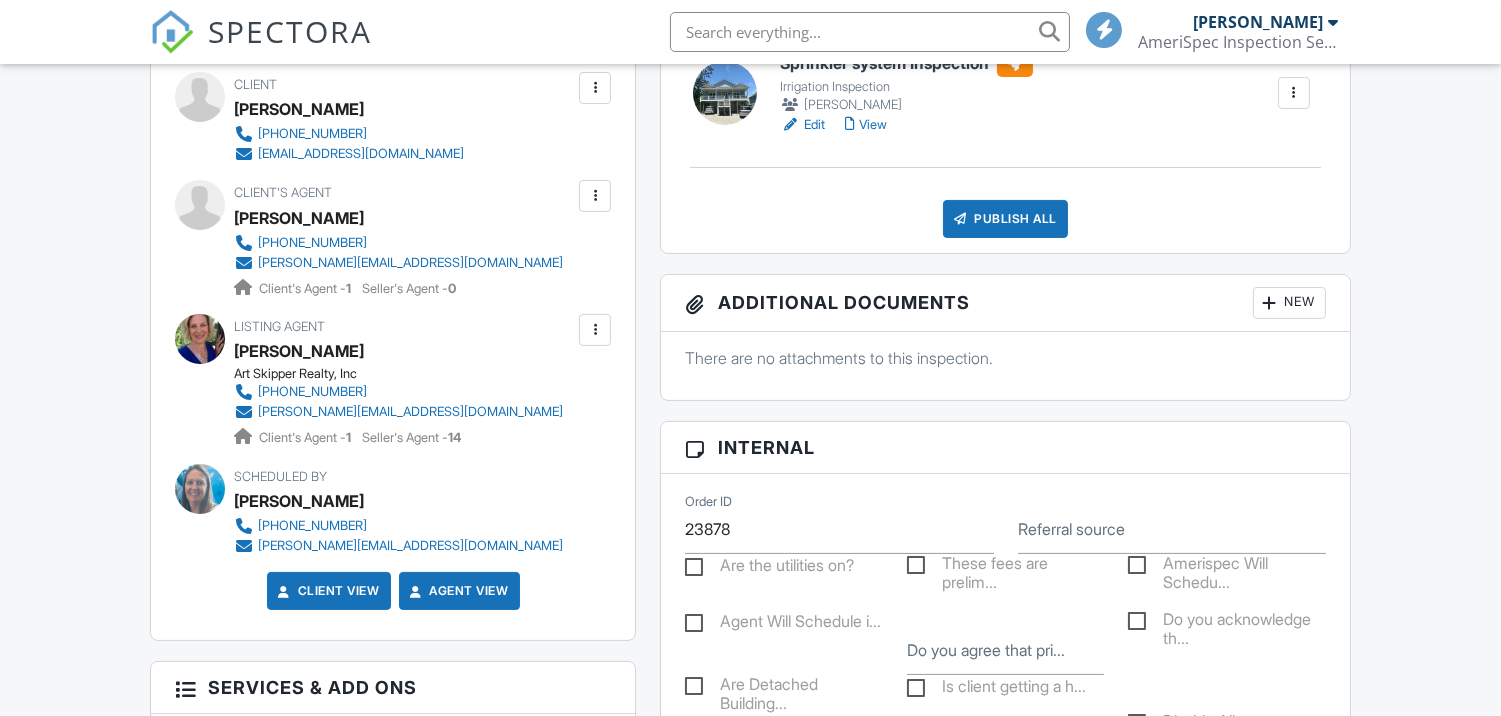 scroll, scrollTop: 1333, scrollLeft: 0, axis: vertical 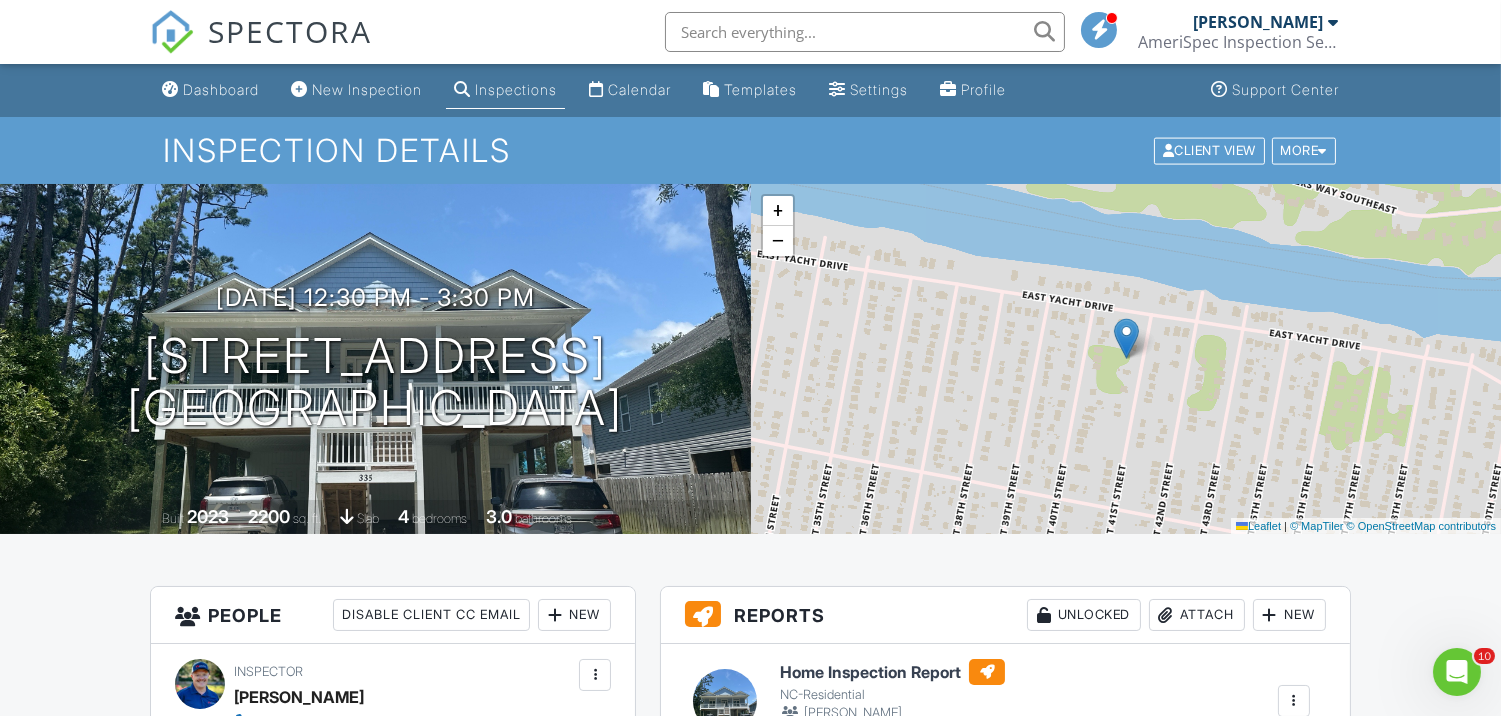 click at bounding box center (865, 32) 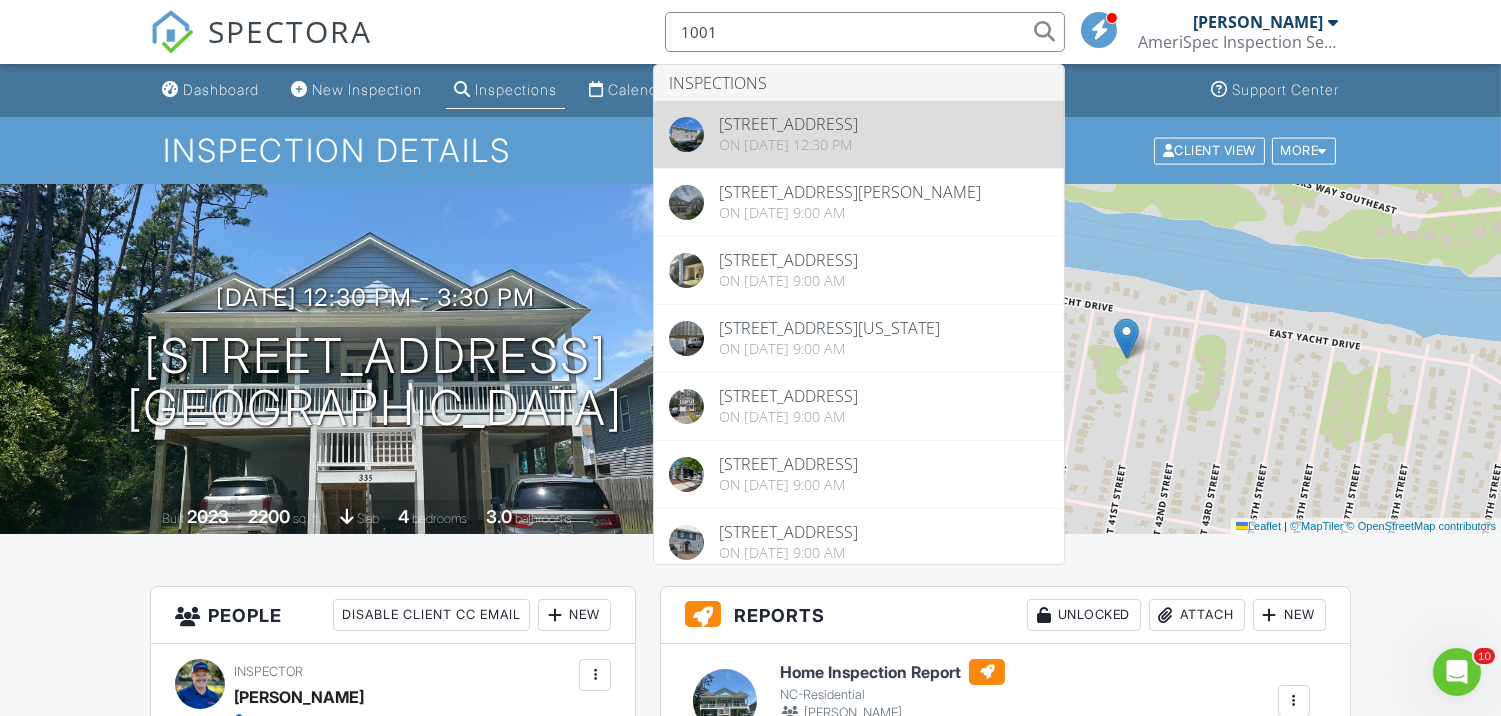 type on "1001" 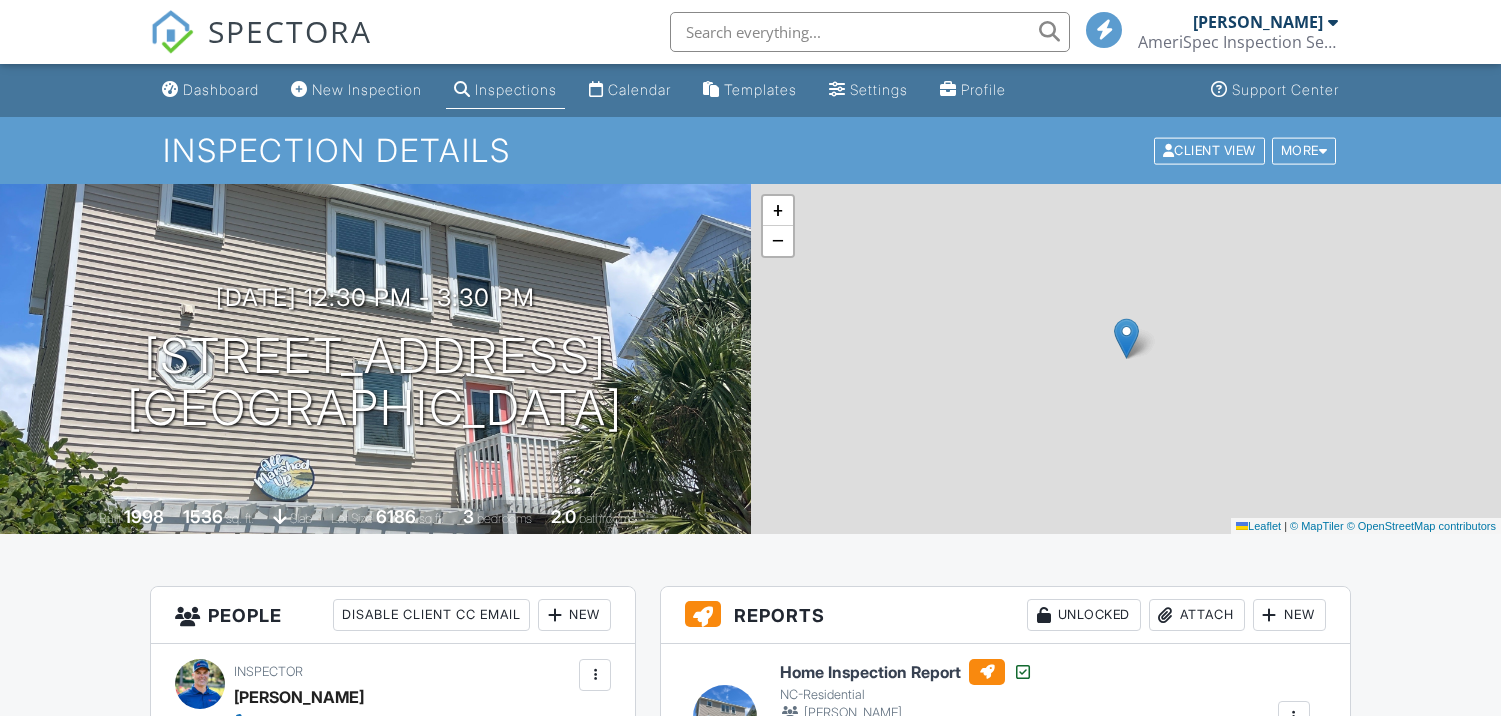 scroll, scrollTop: 0, scrollLeft: 0, axis: both 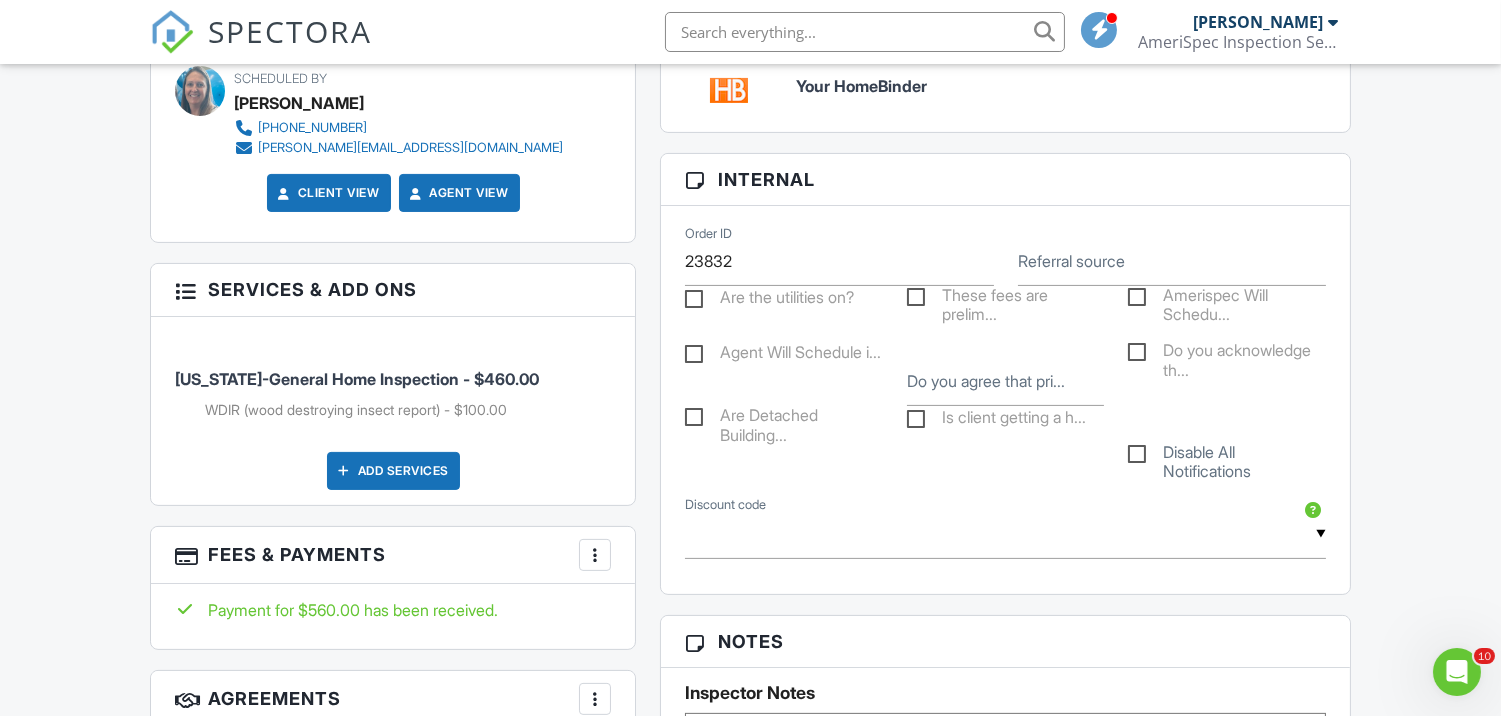 click on "Add Services" at bounding box center [393, 471] 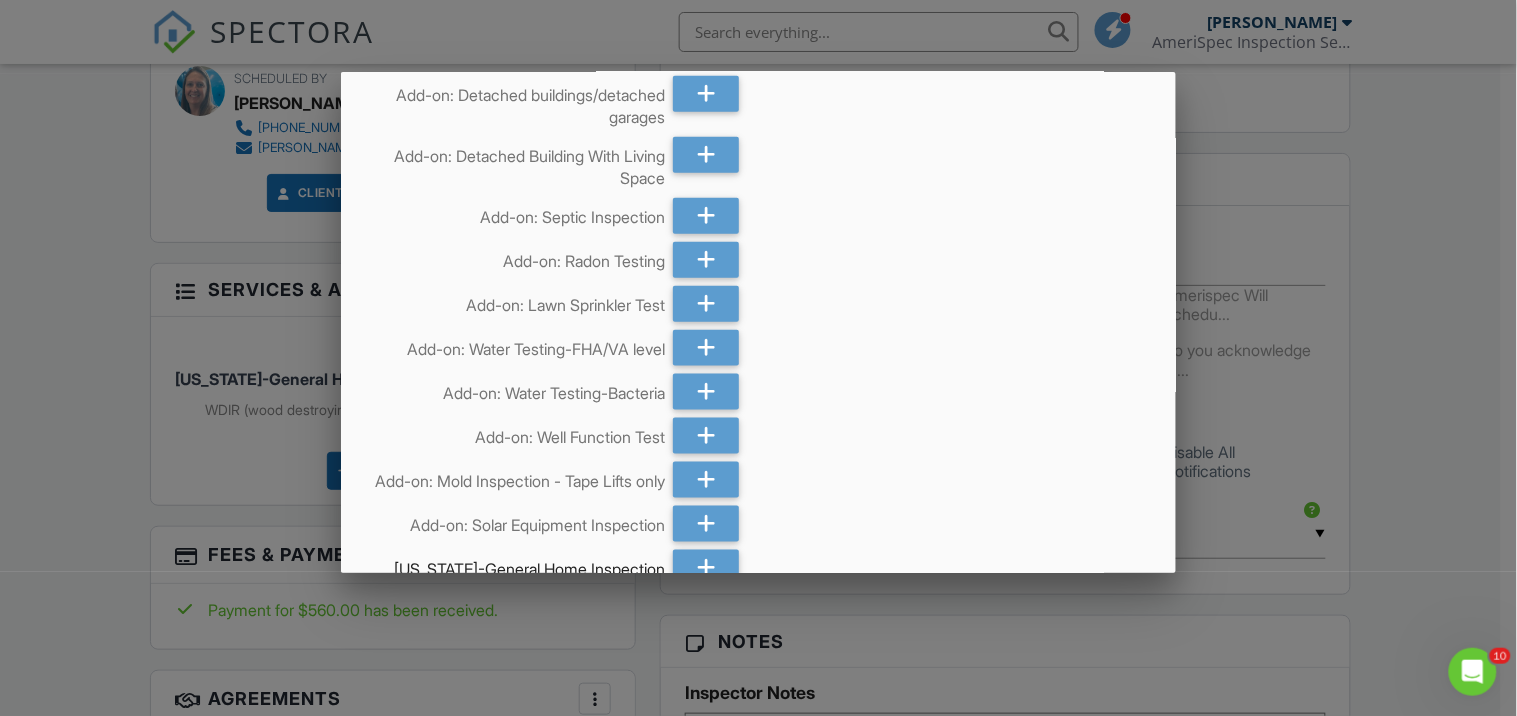 scroll, scrollTop: 444, scrollLeft: 0, axis: vertical 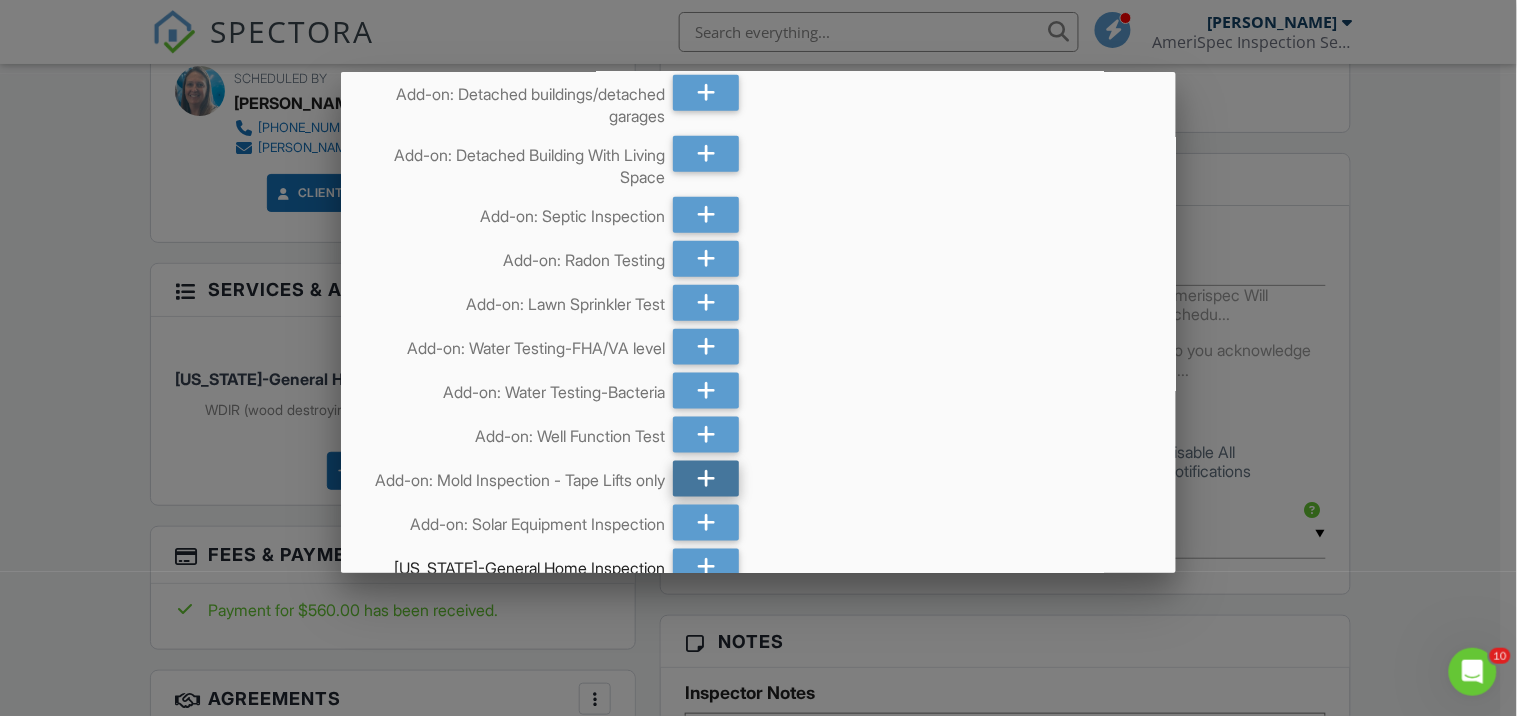 click at bounding box center (706, 479) 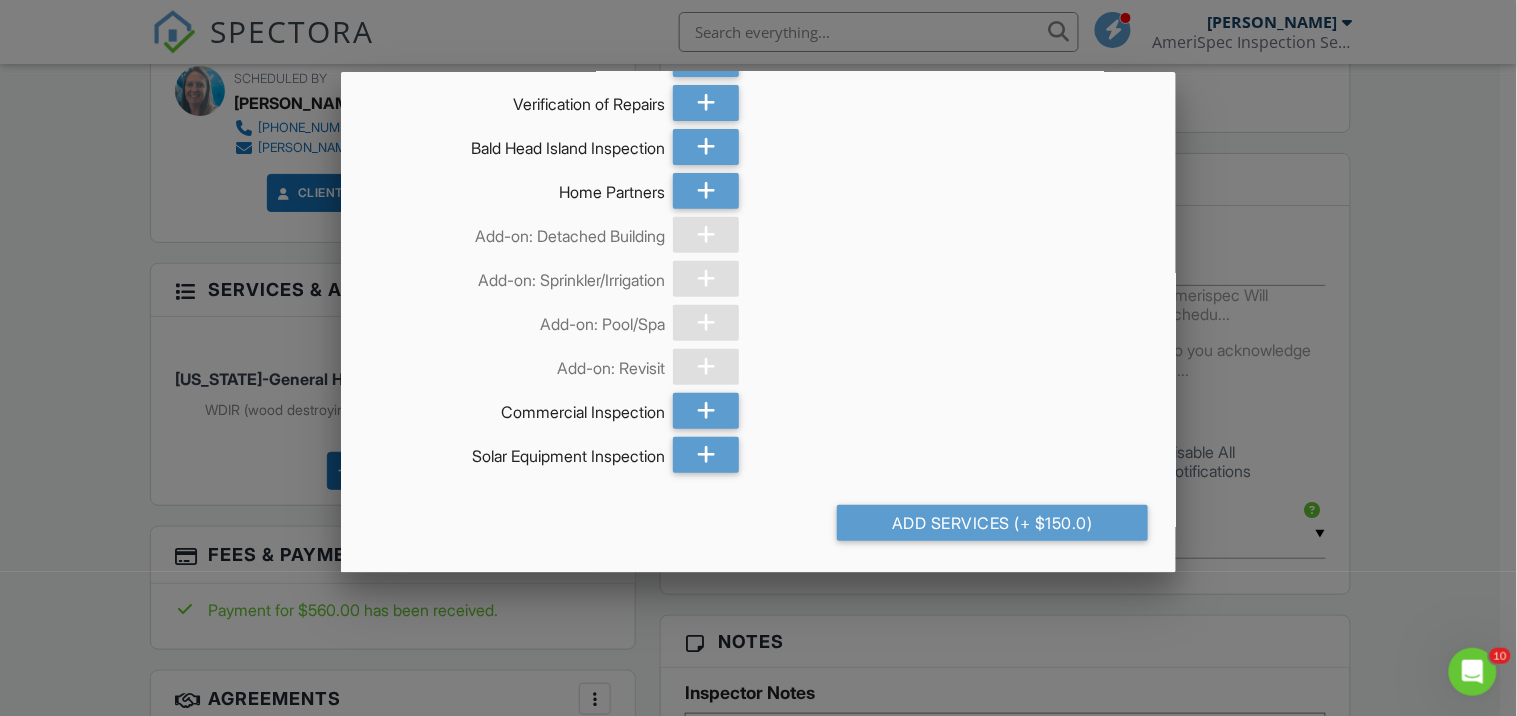 scroll, scrollTop: 2174, scrollLeft: 0, axis: vertical 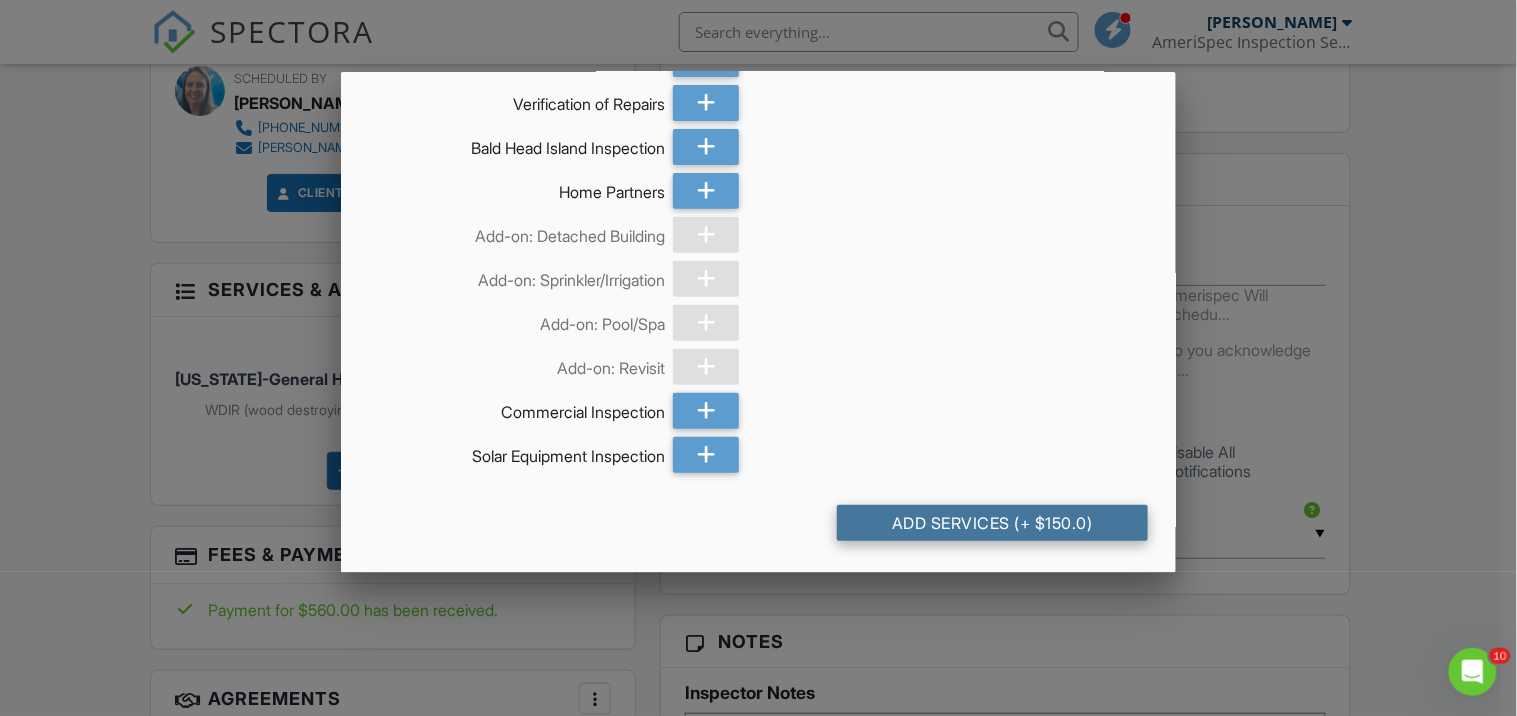 click on "Add Services
(+ $150.0)" at bounding box center [992, 523] 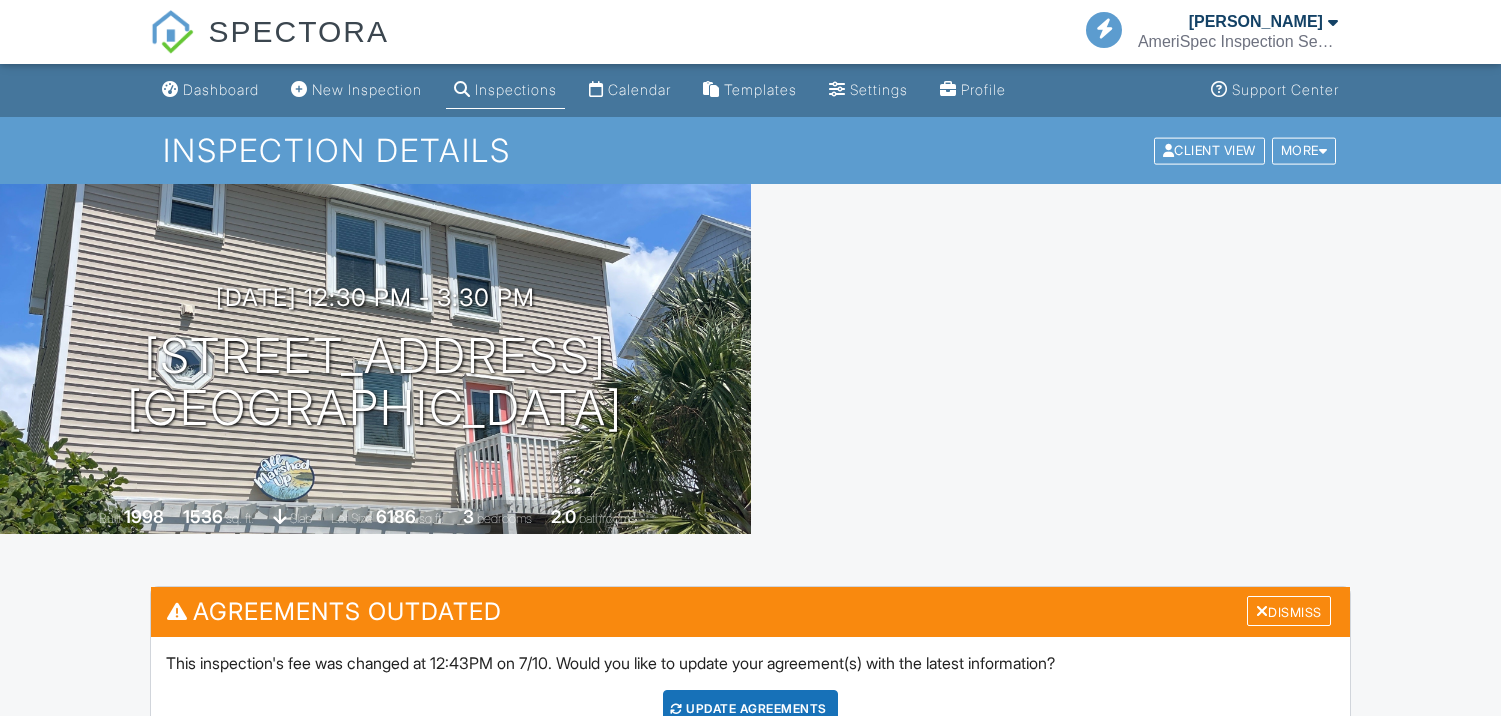 scroll, scrollTop: 0, scrollLeft: 0, axis: both 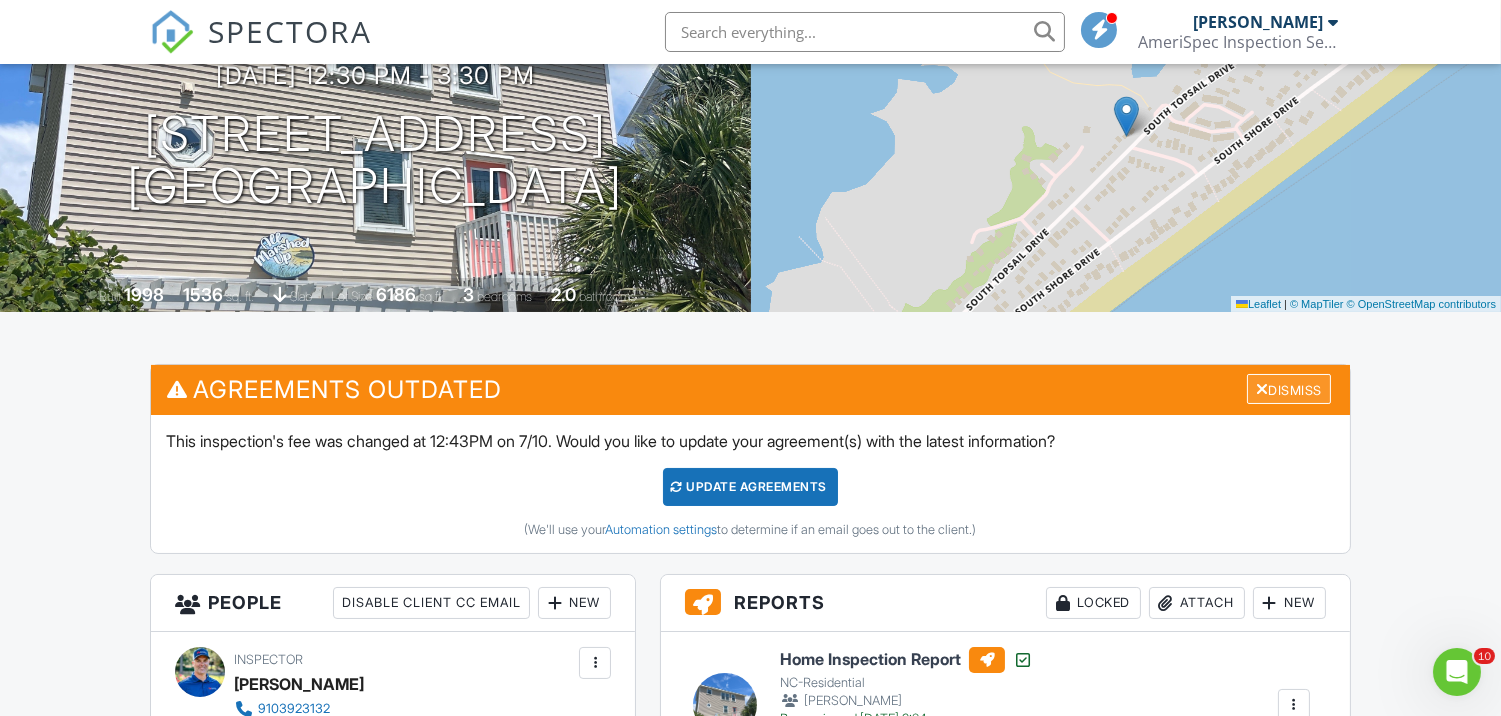 click on "Dismiss" at bounding box center (1289, 389) 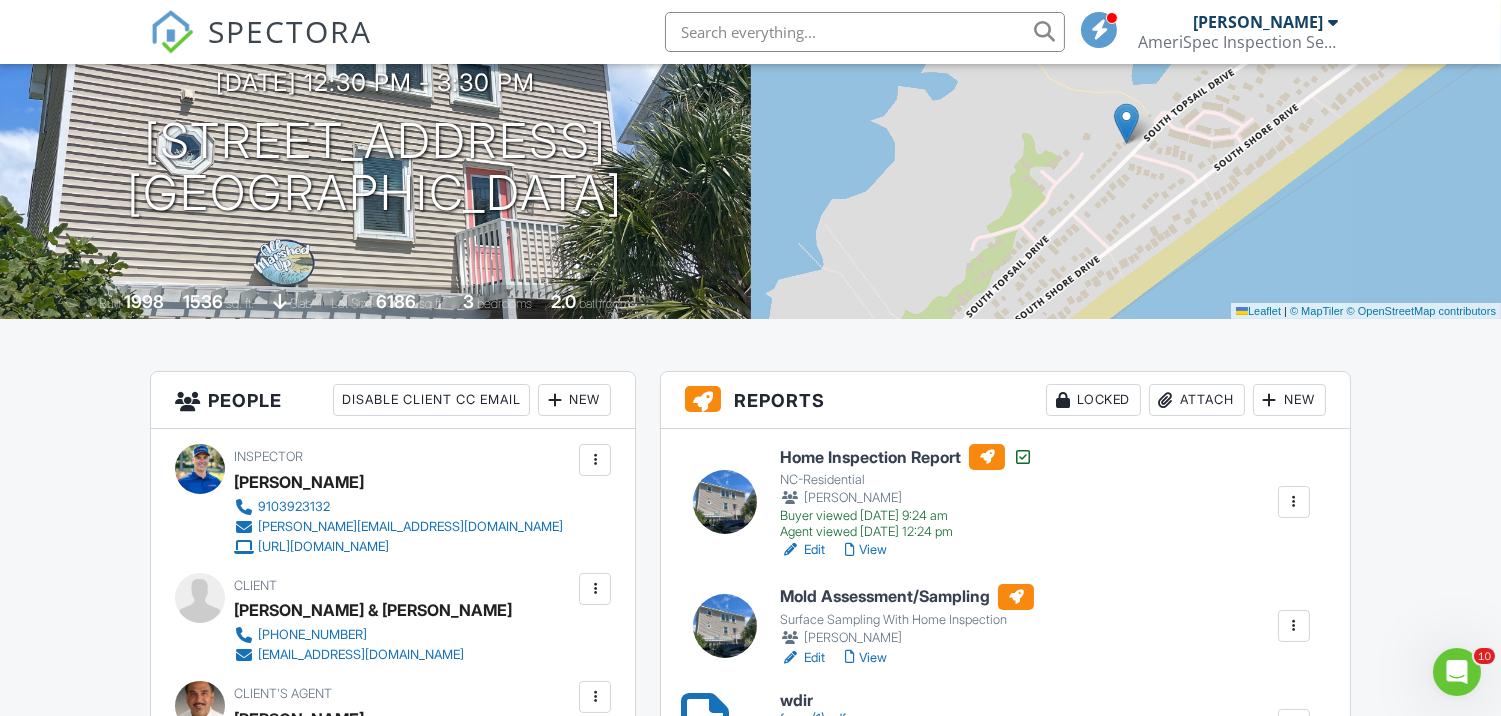scroll, scrollTop: 0, scrollLeft: 0, axis: both 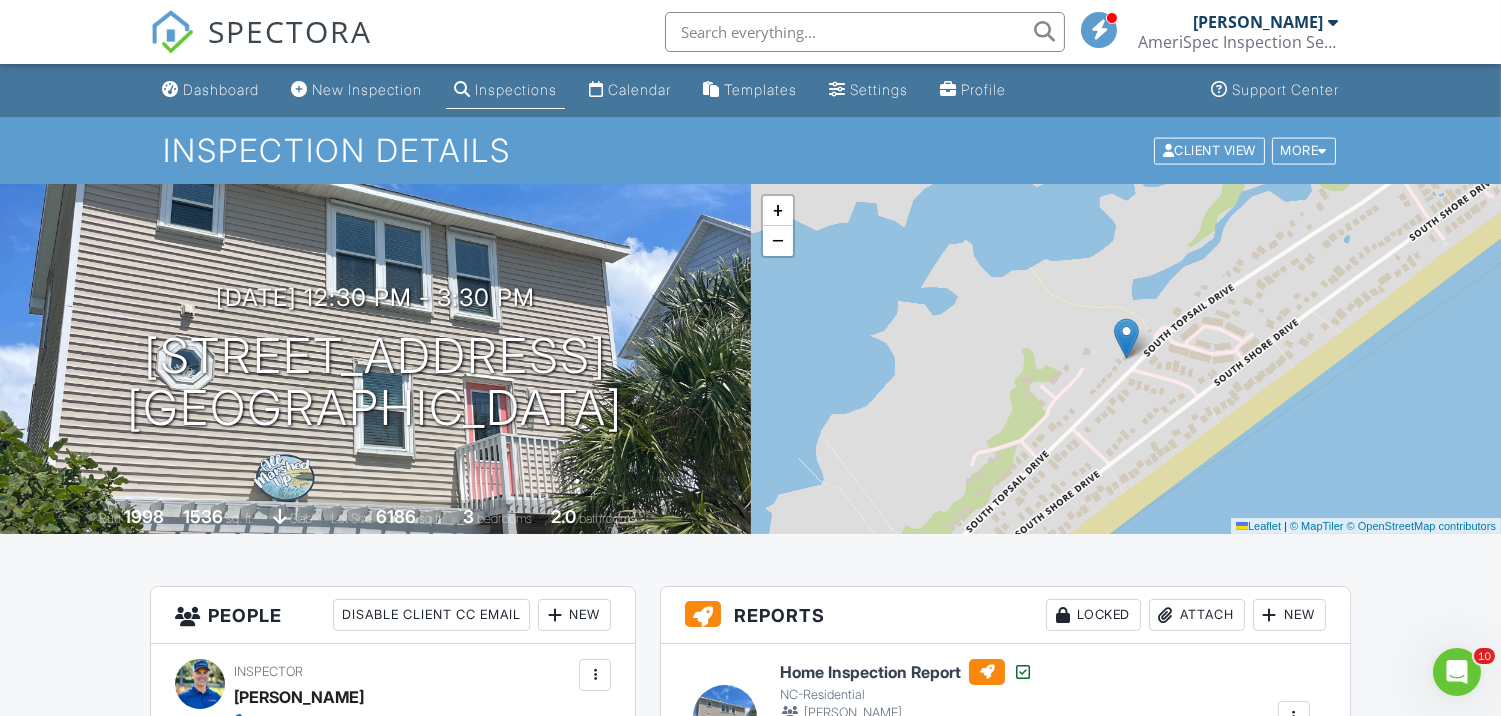 click on "Dashboard" at bounding box center (221, 89) 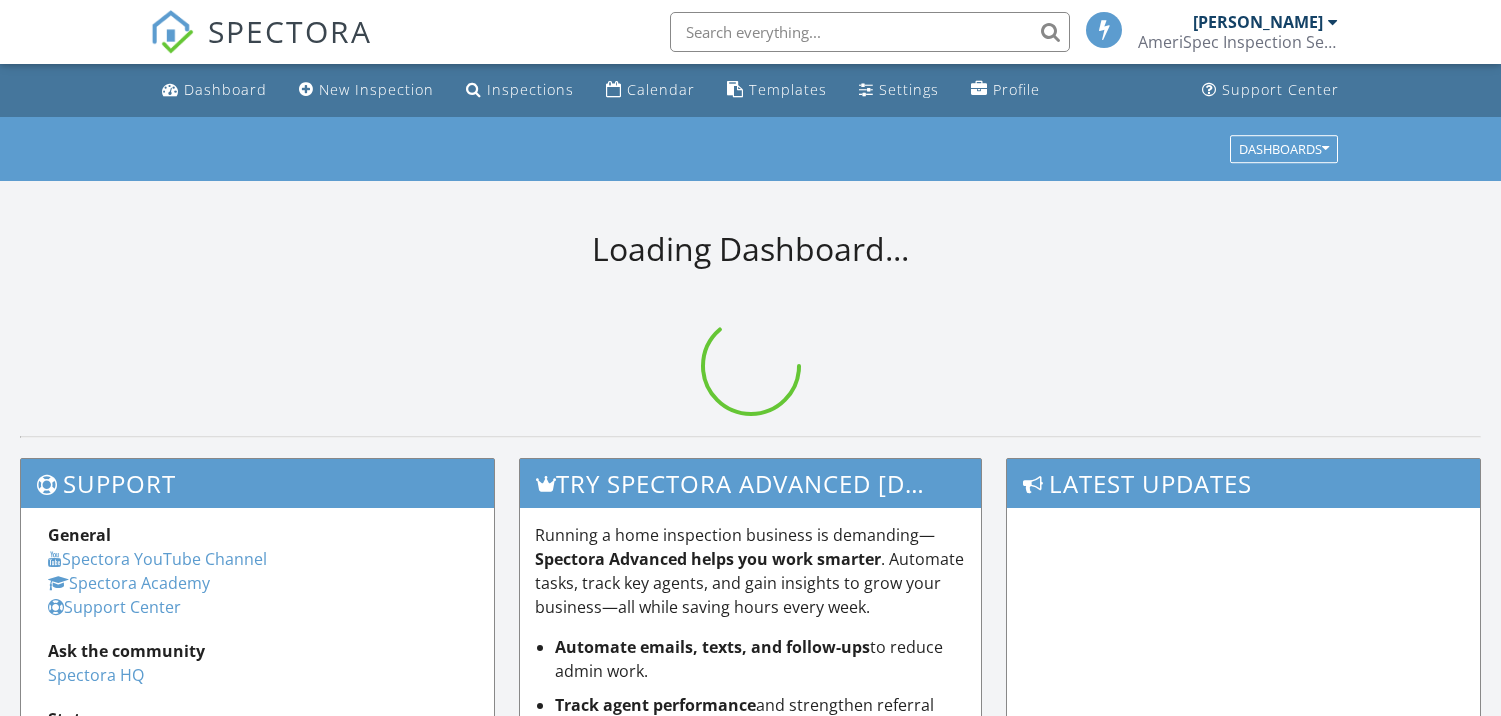scroll, scrollTop: 0, scrollLeft: 0, axis: both 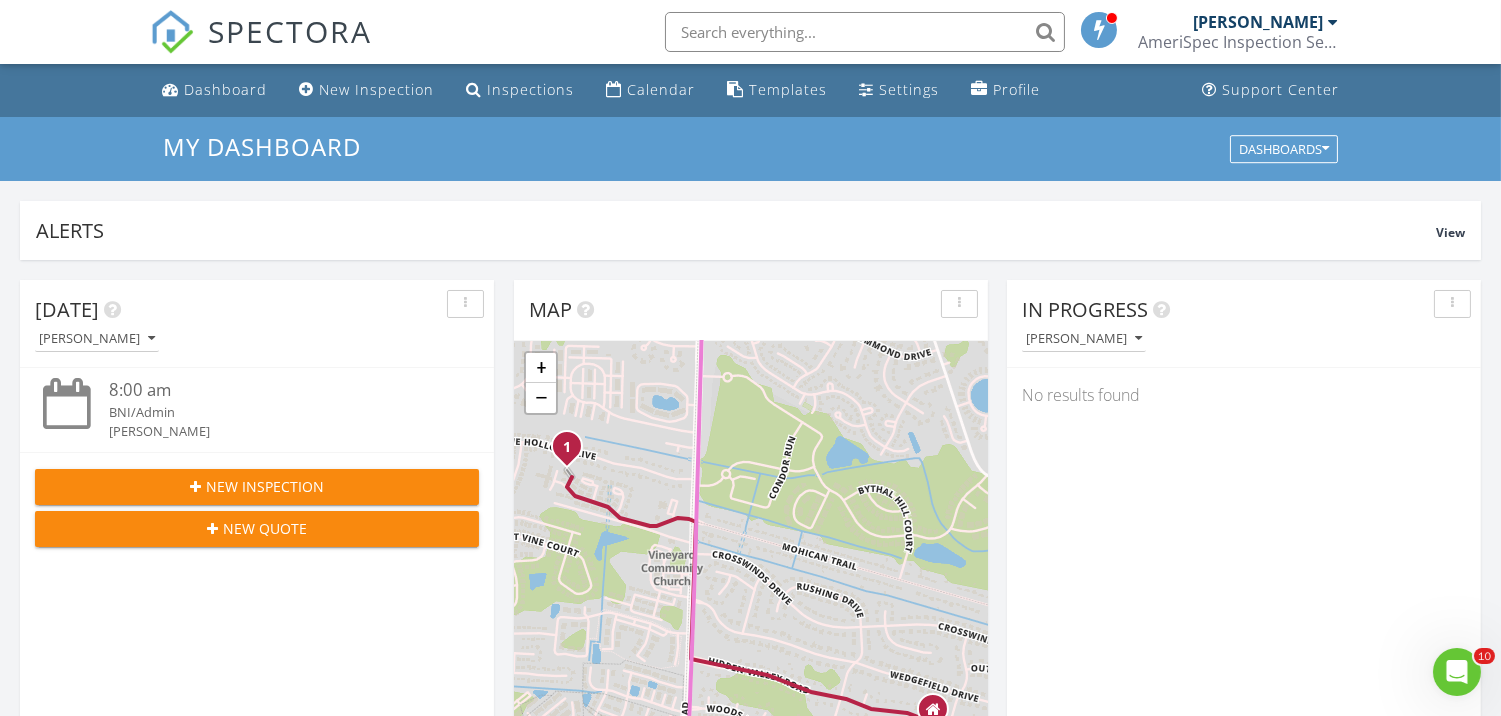 click at bounding box center [865, 32] 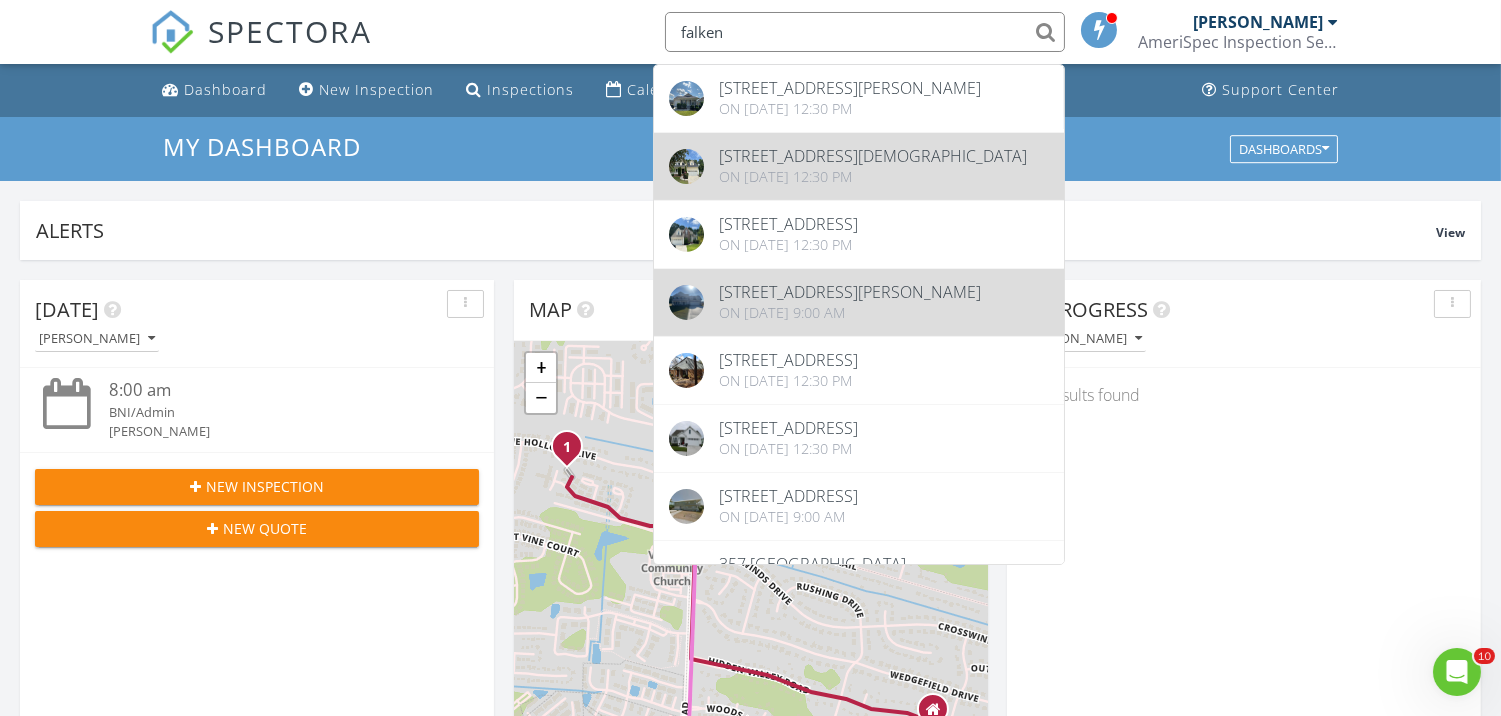 scroll, scrollTop: 0, scrollLeft: 0, axis: both 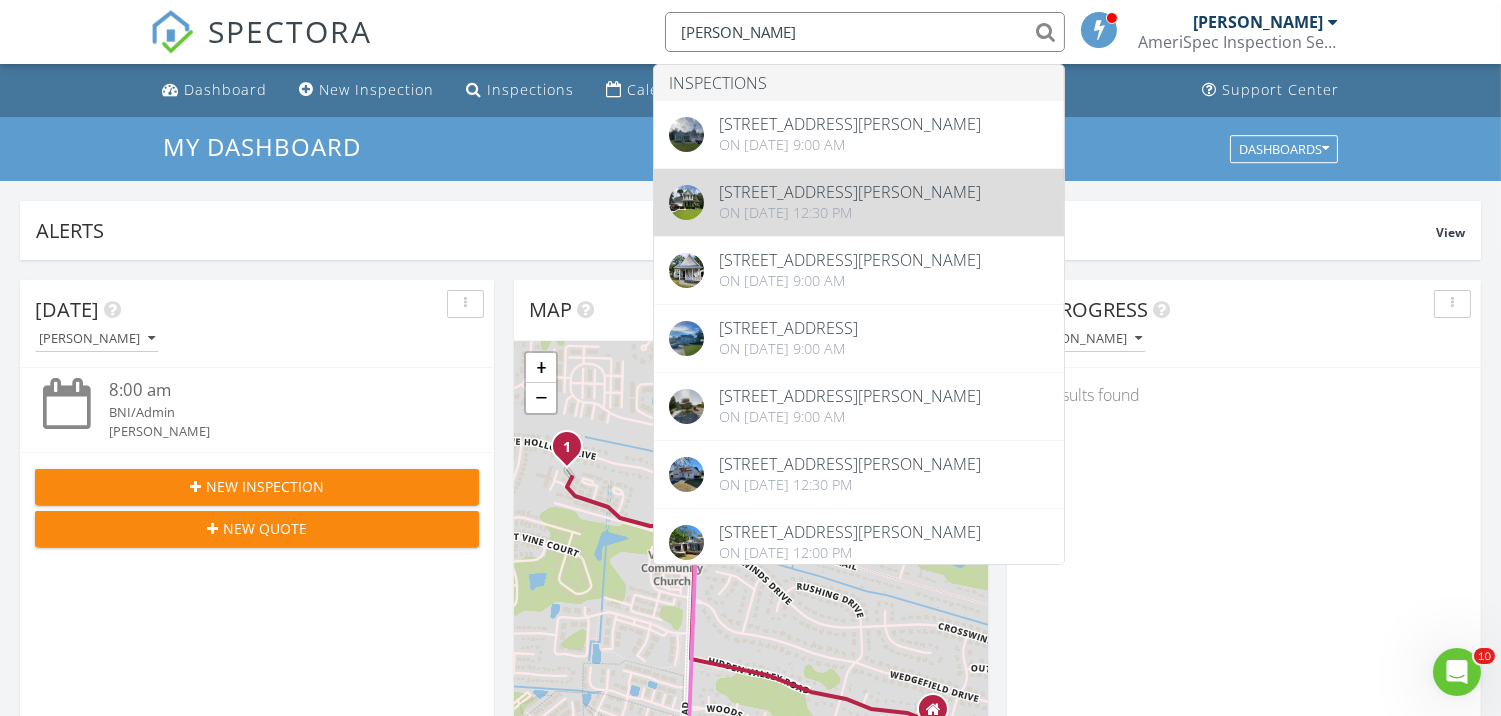 type on "faulk" 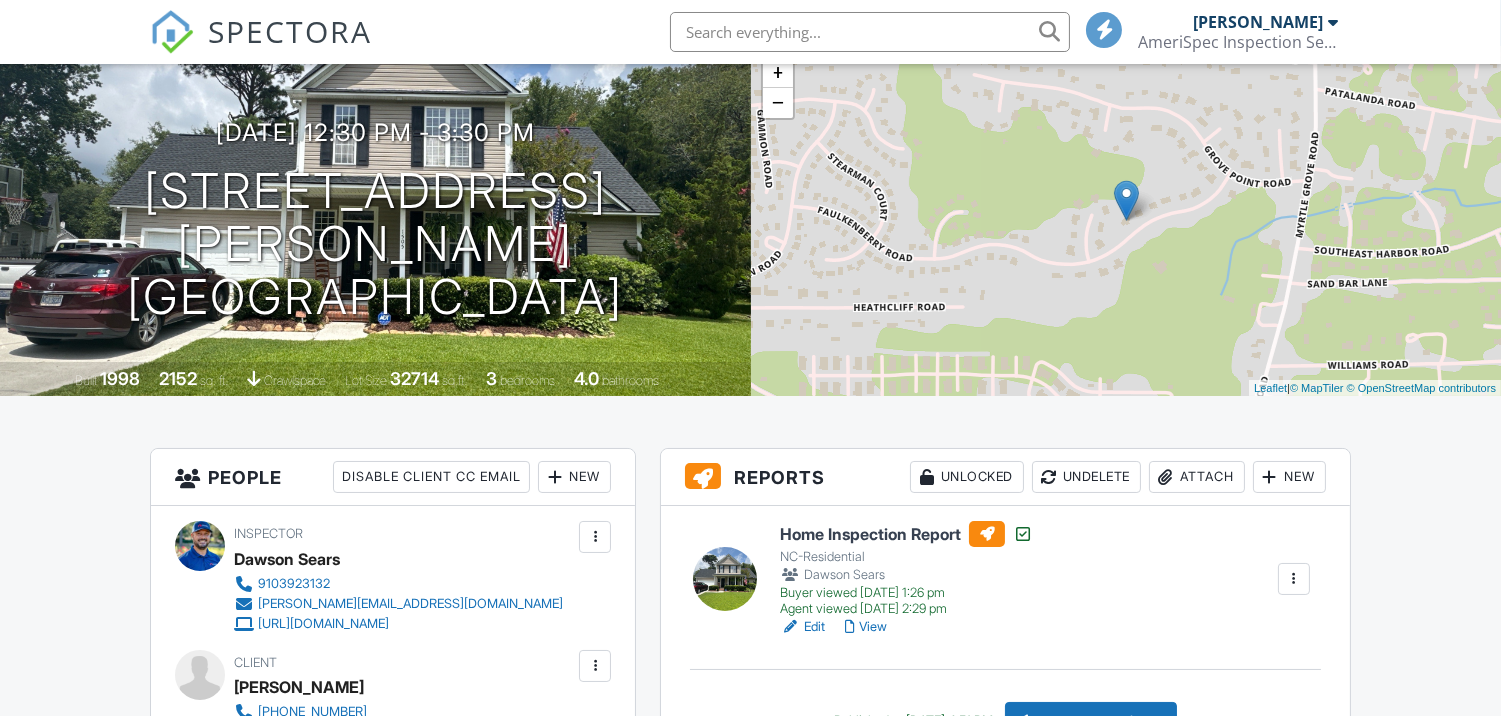 scroll, scrollTop: 222, scrollLeft: 0, axis: vertical 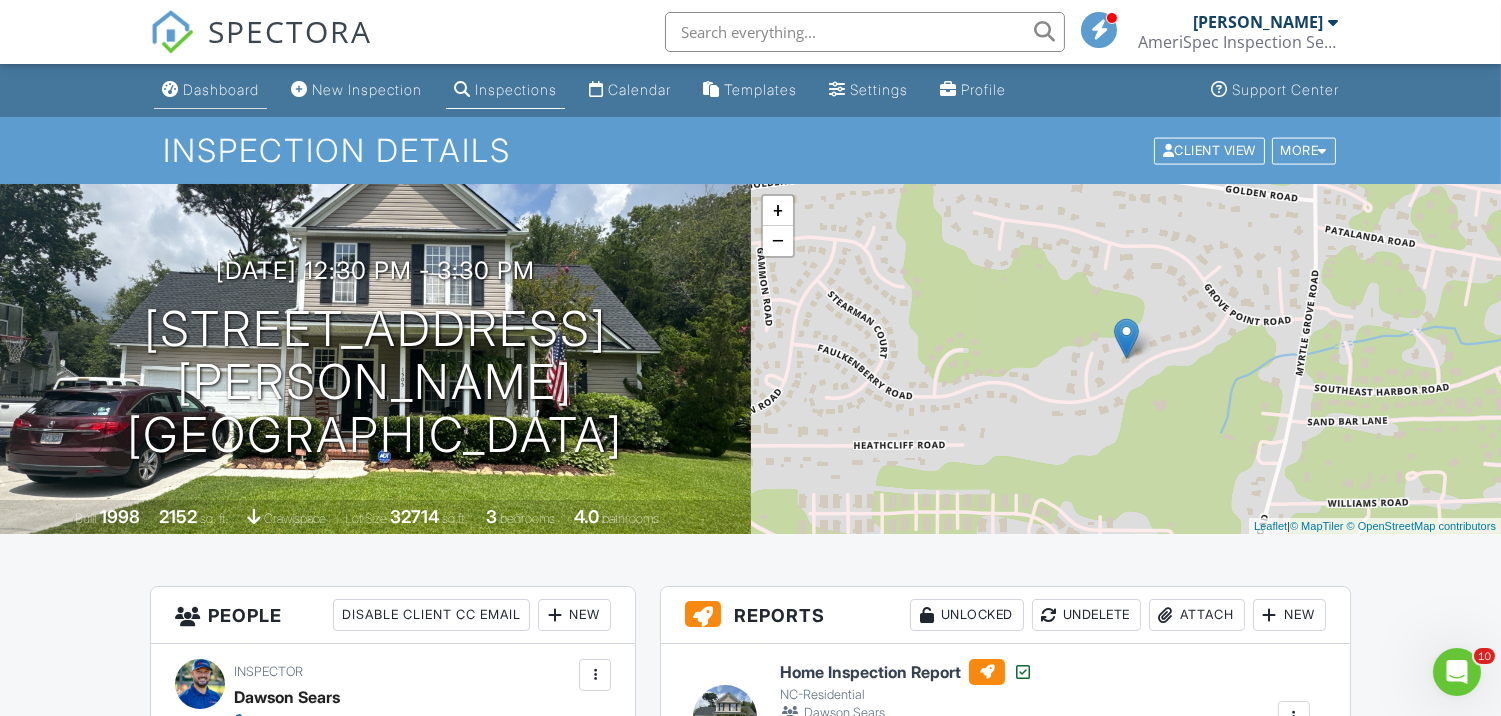 click on "Dashboard" at bounding box center [221, 89] 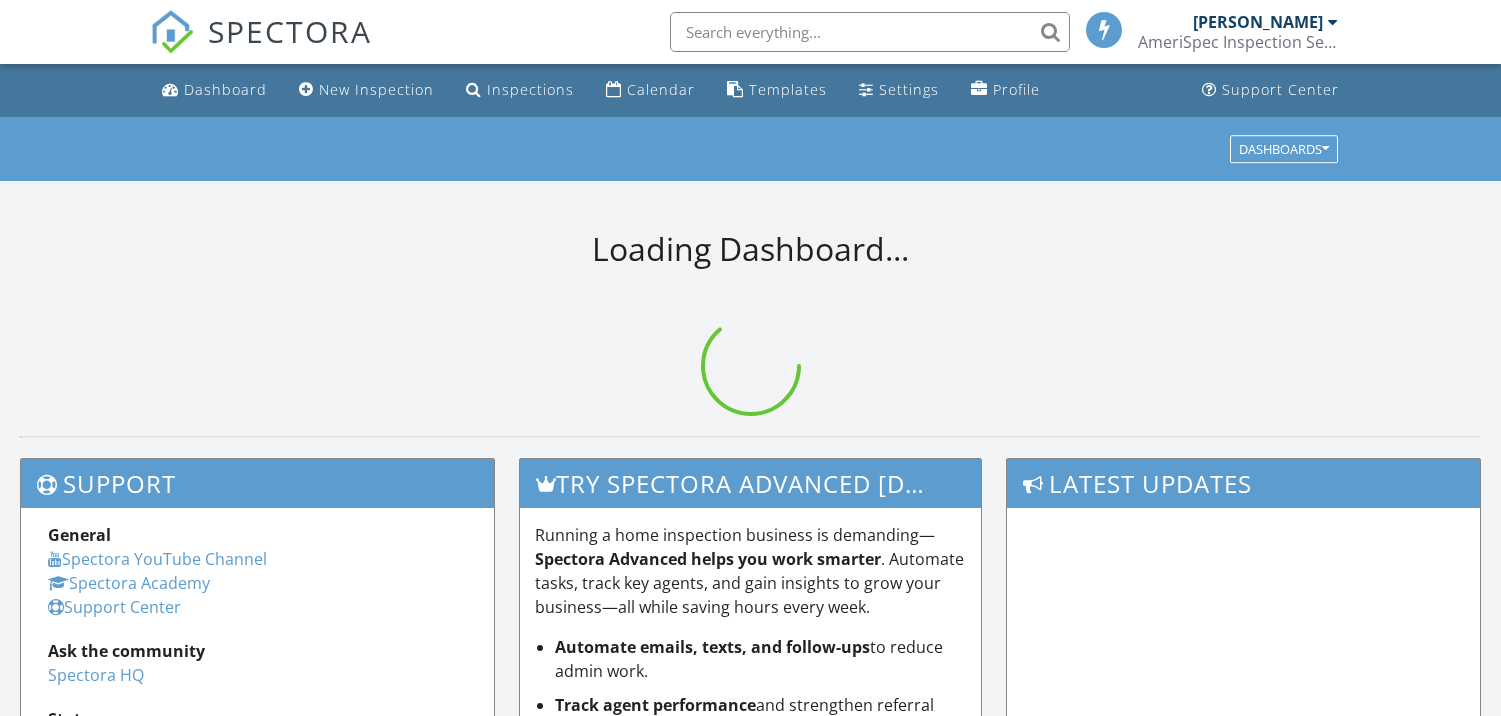 scroll, scrollTop: 0, scrollLeft: 0, axis: both 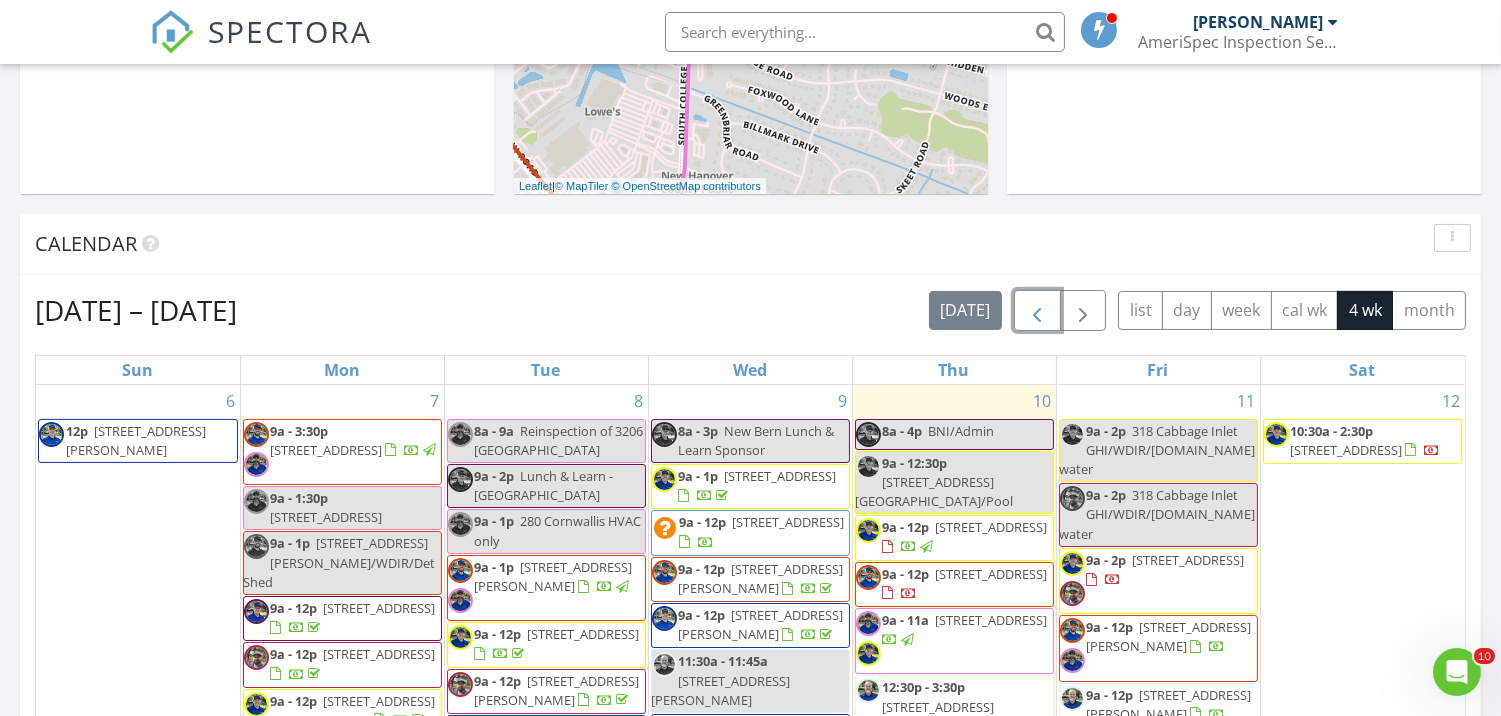 click at bounding box center [1037, 310] 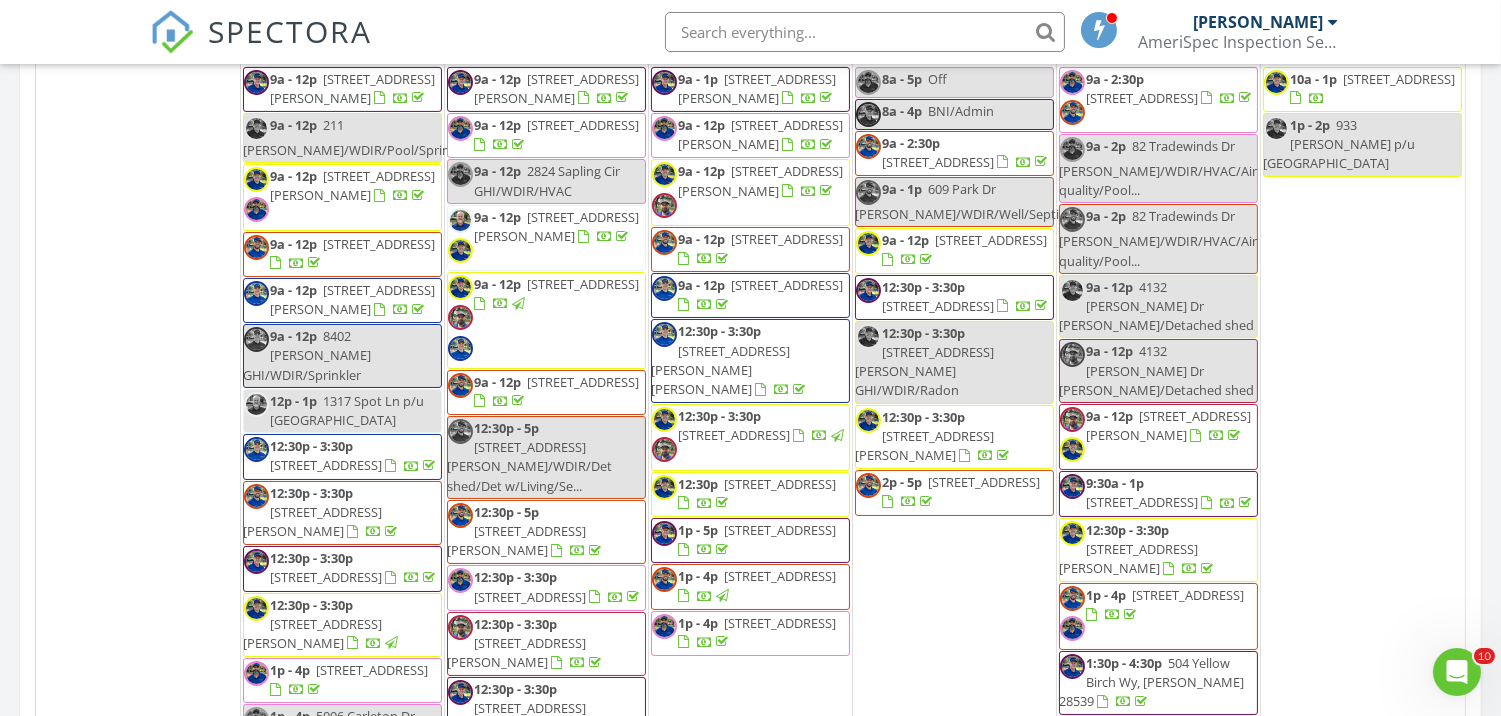 scroll, scrollTop: 1111, scrollLeft: 0, axis: vertical 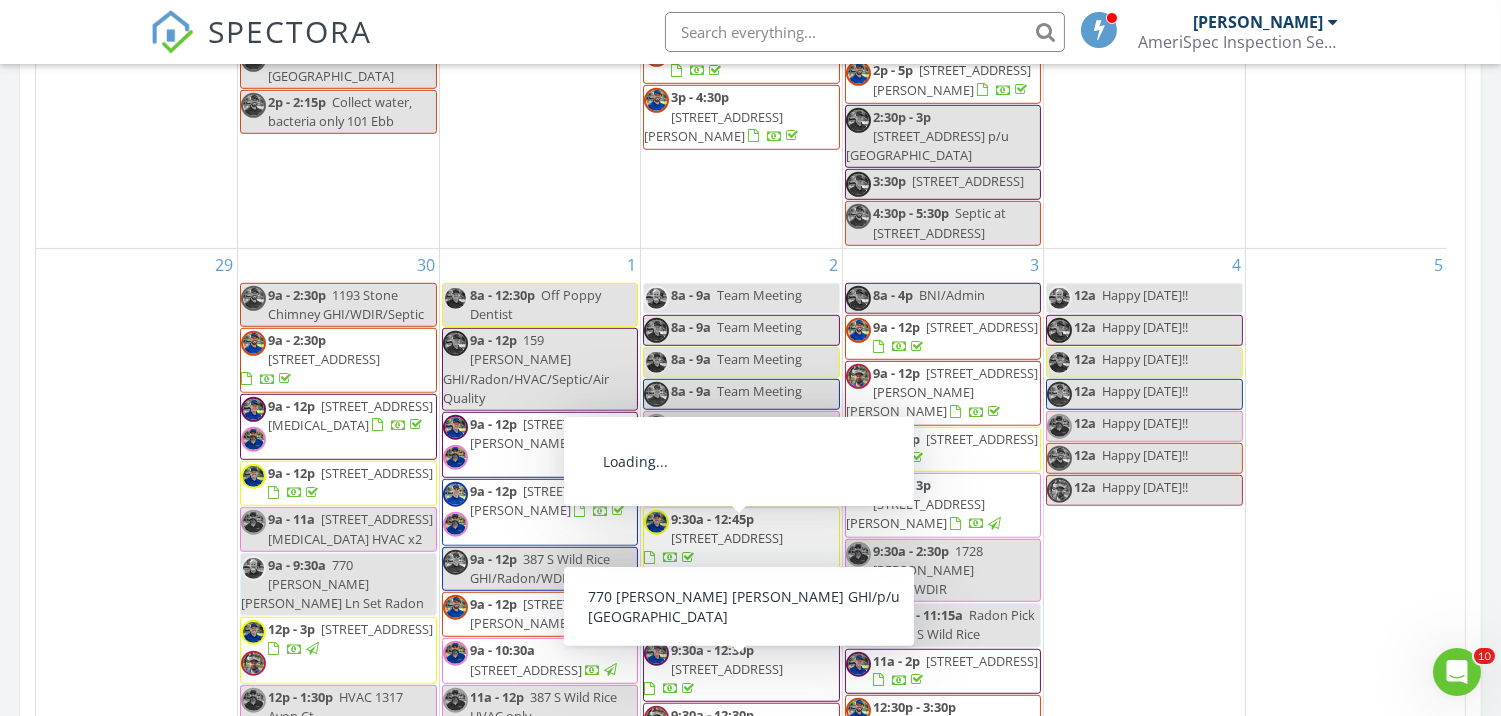 click at bounding box center [865, 32] 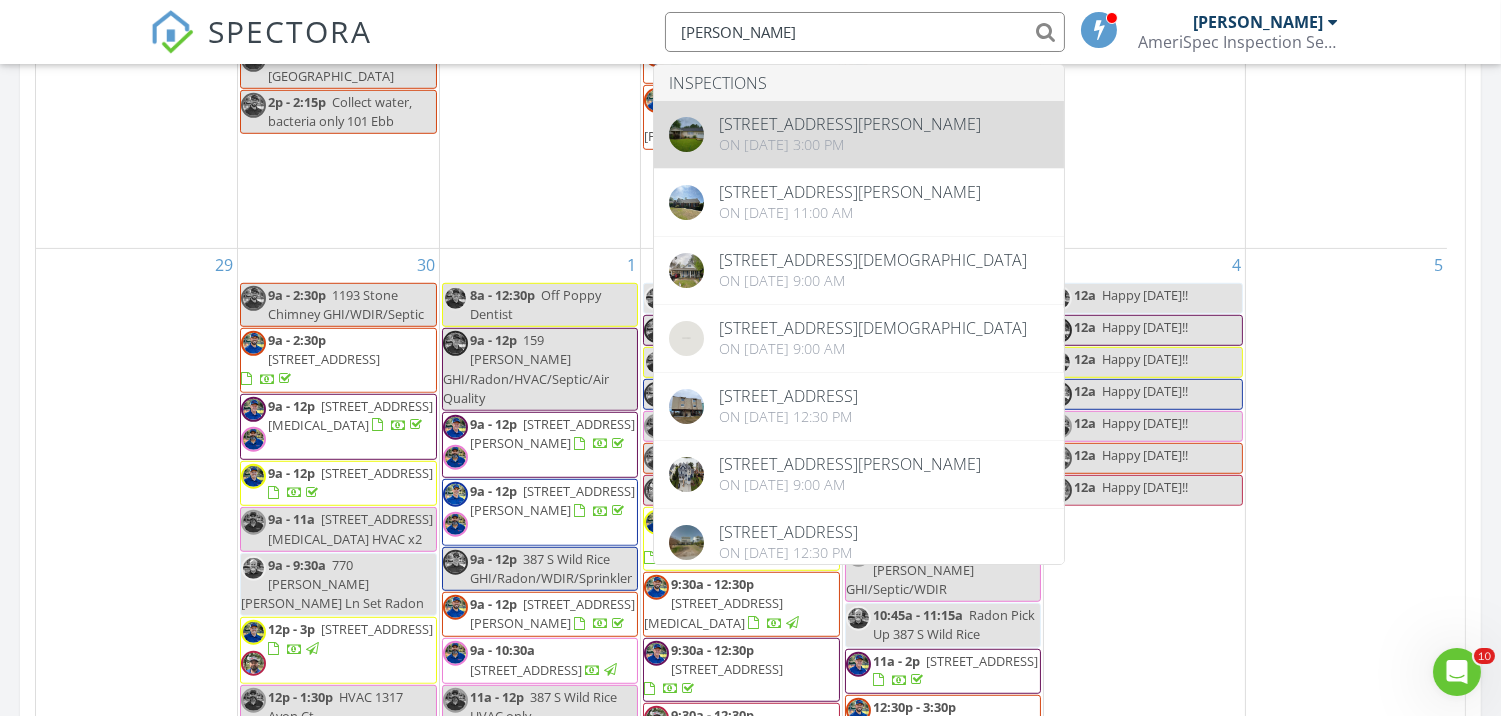 type on "hess" 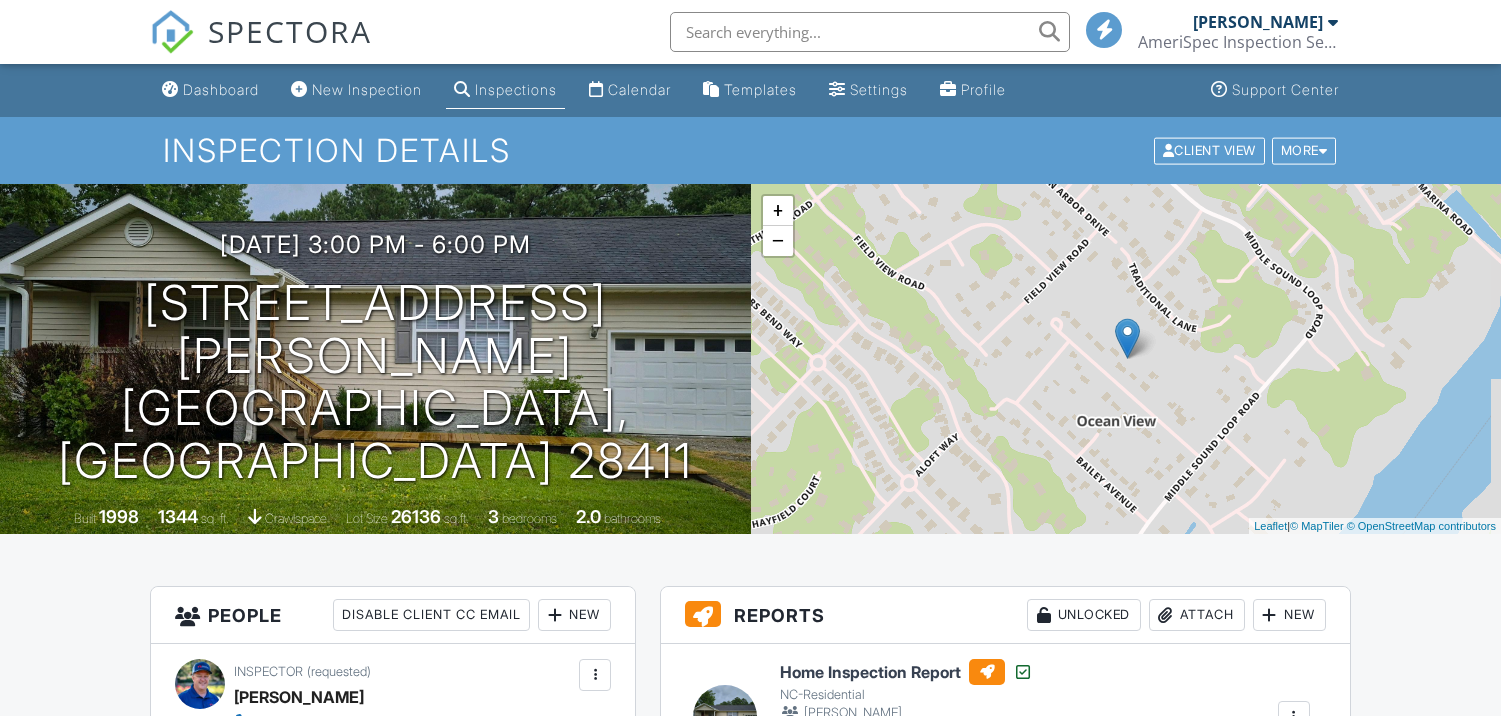 scroll, scrollTop: 0, scrollLeft: 0, axis: both 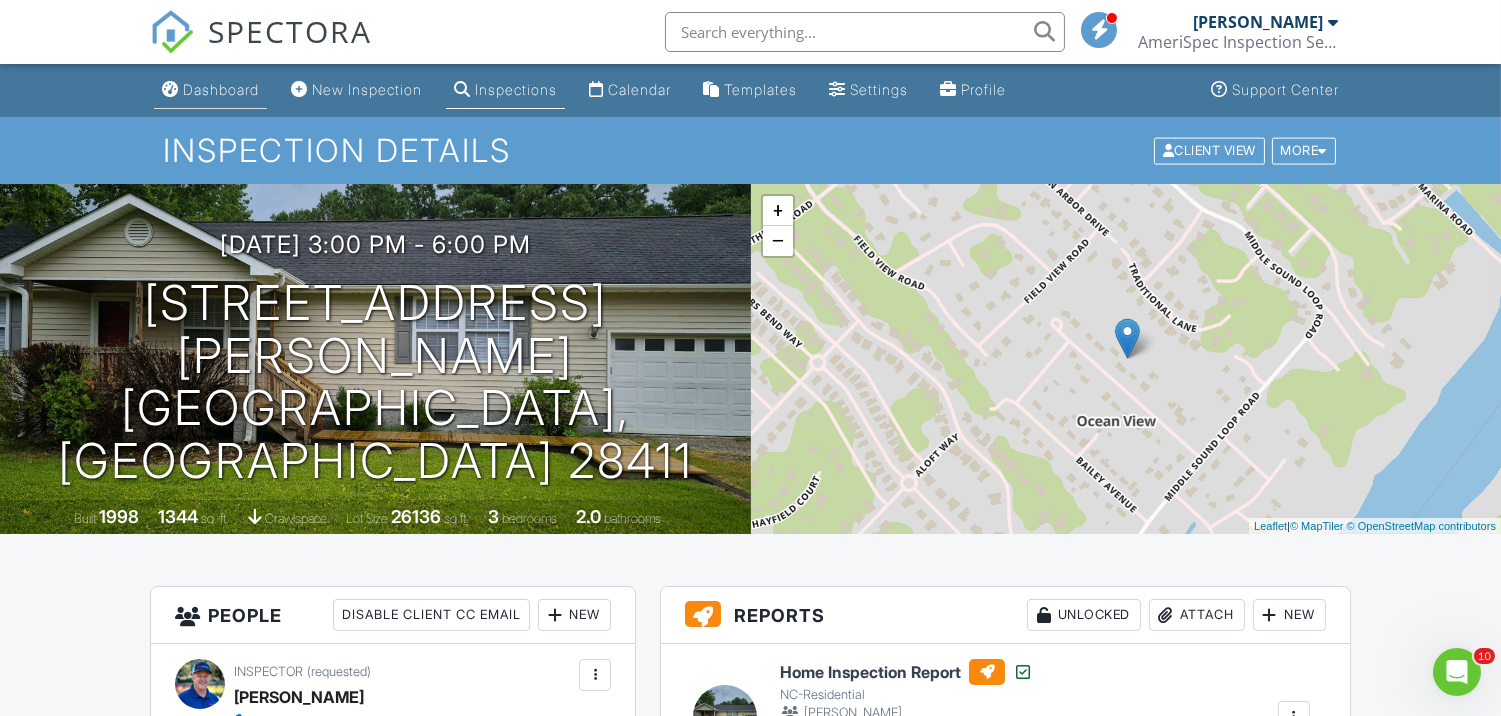 click on "Dashboard" at bounding box center (210, 90) 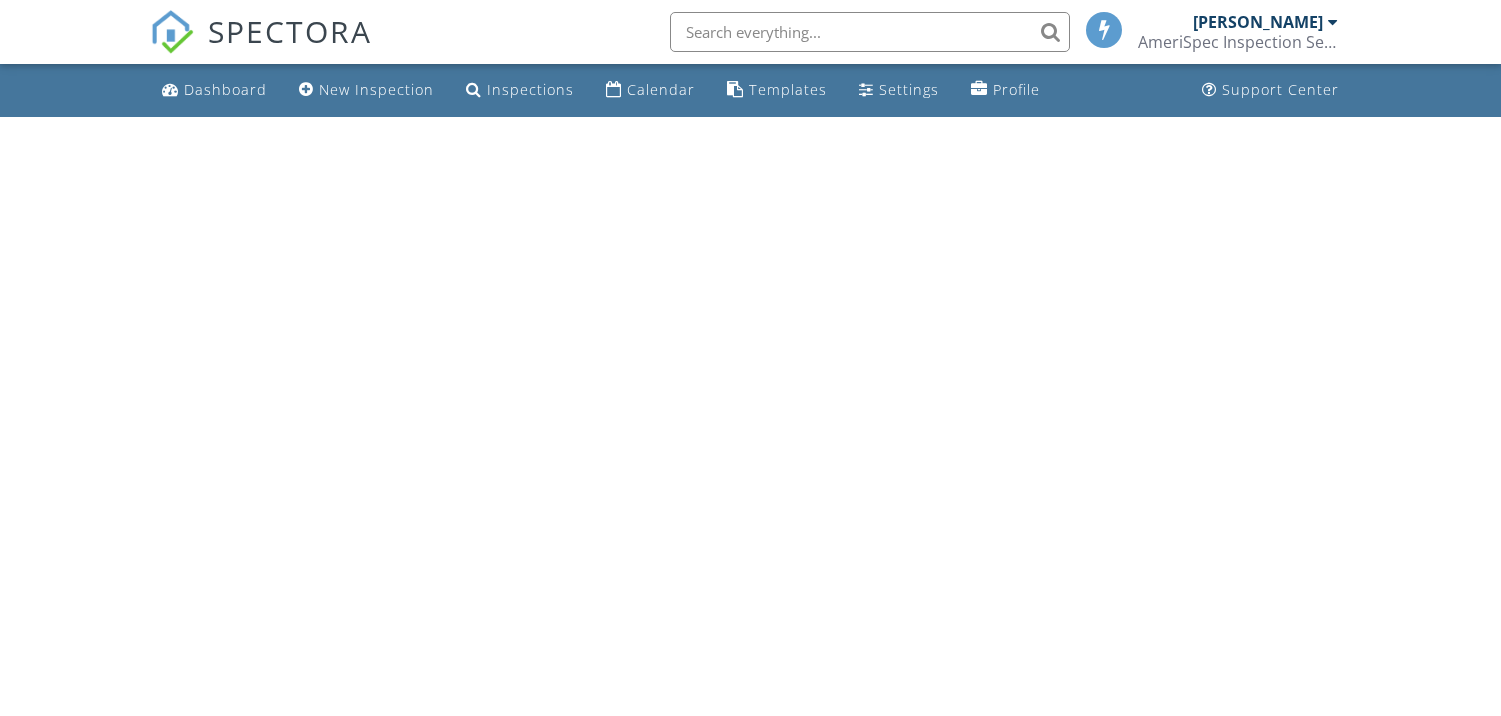 scroll, scrollTop: 0, scrollLeft: 0, axis: both 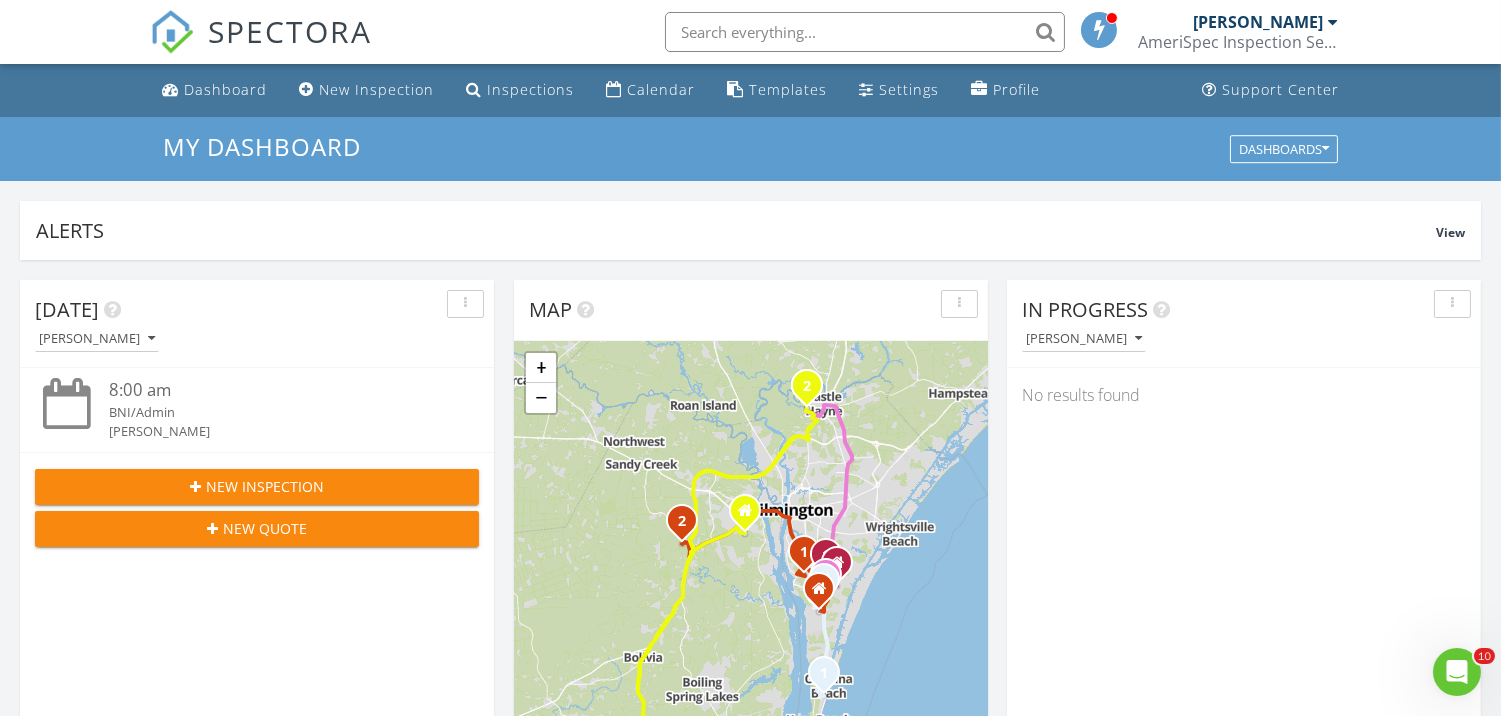 click at bounding box center [865, 32] 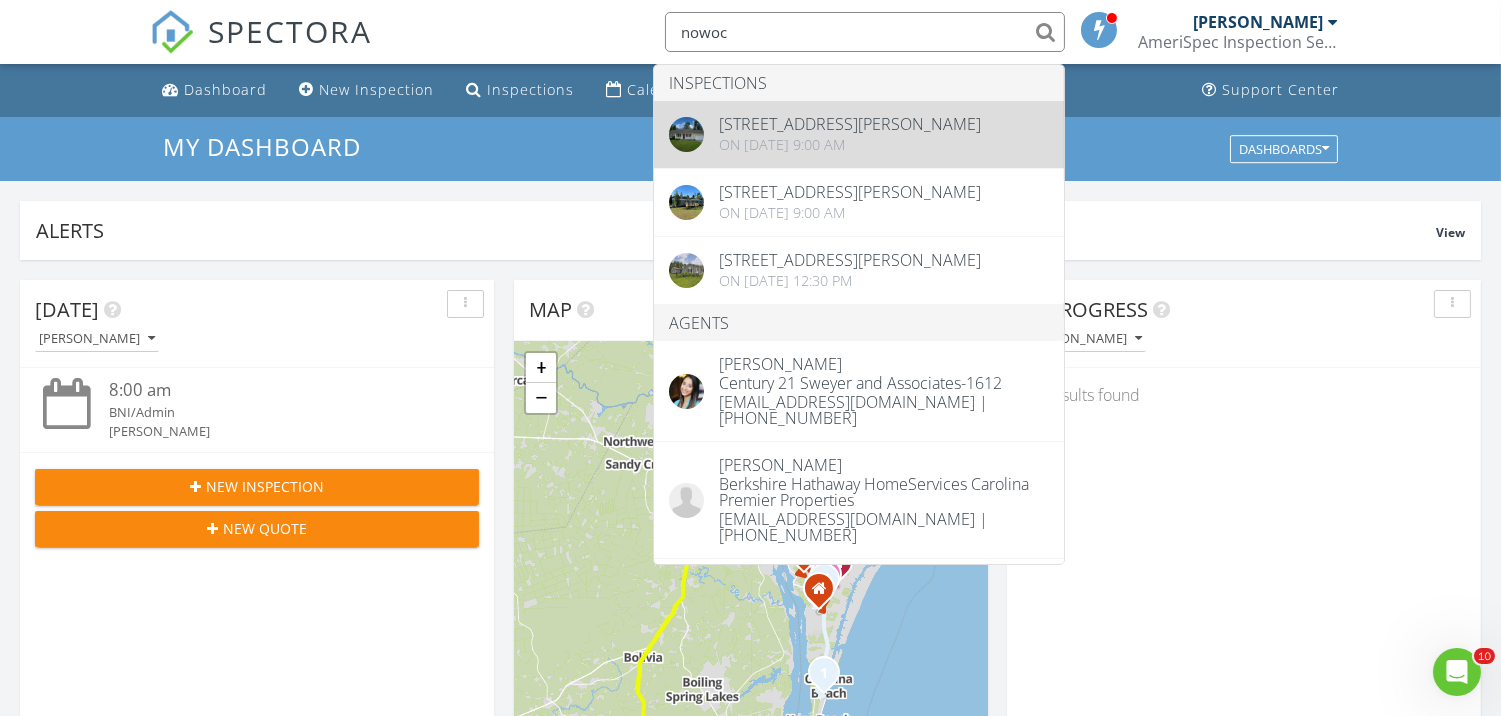 type on "nowoc" 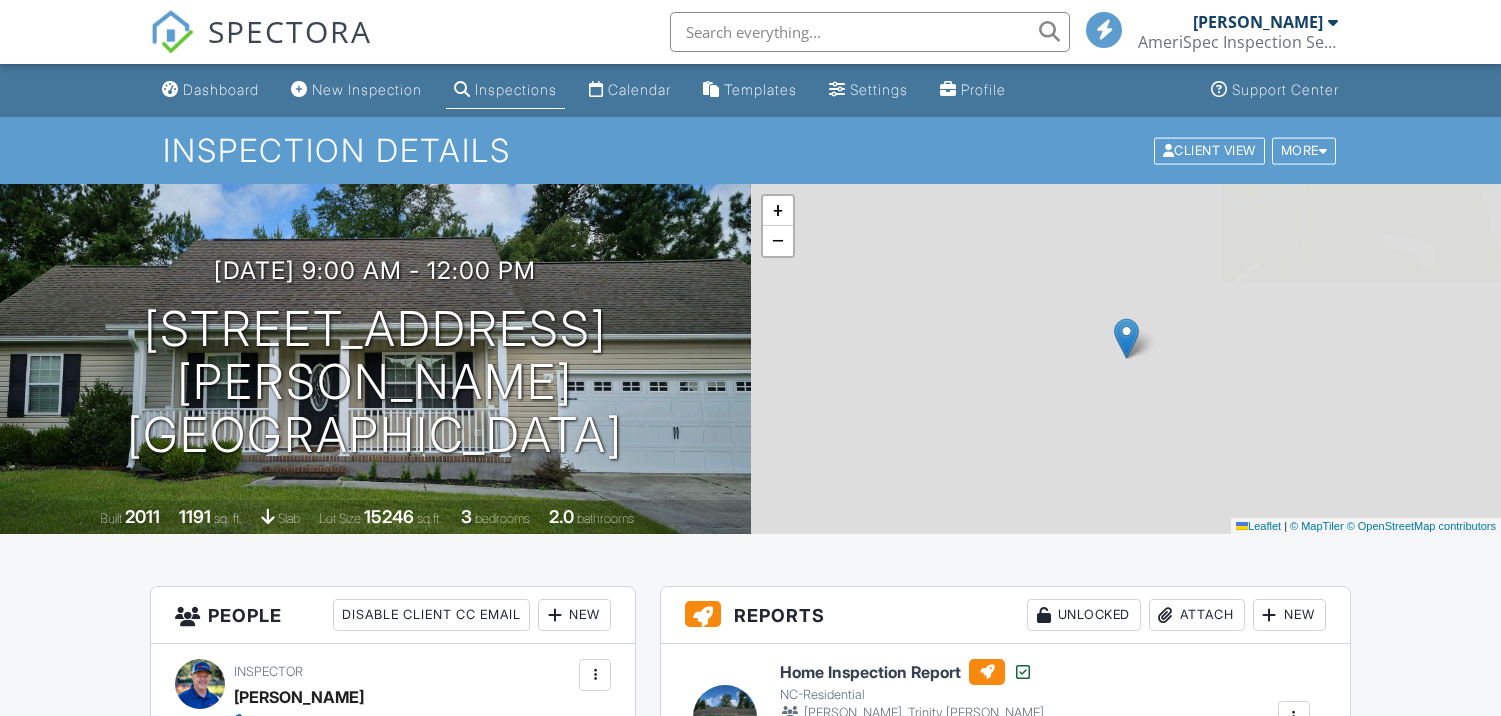 scroll, scrollTop: 0, scrollLeft: 0, axis: both 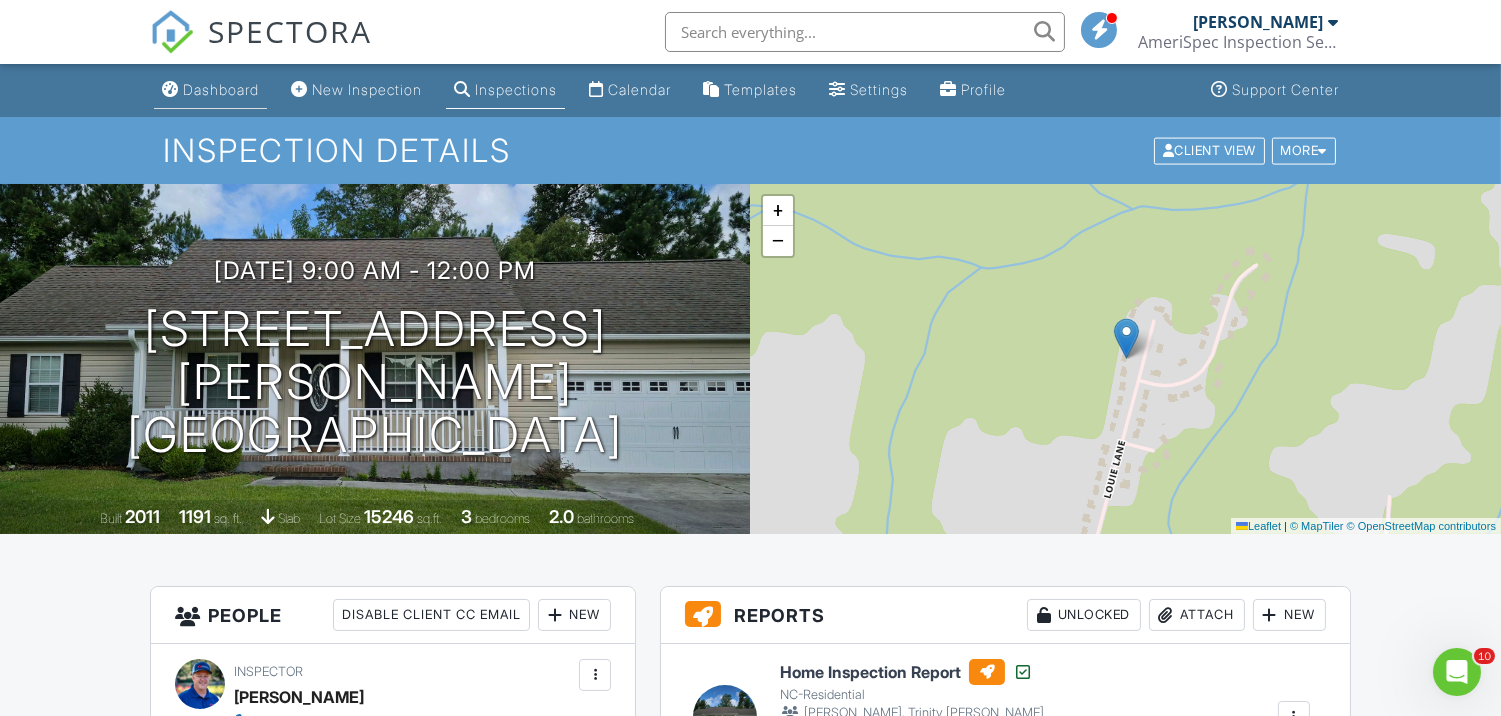 click on "Dashboard" at bounding box center [221, 89] 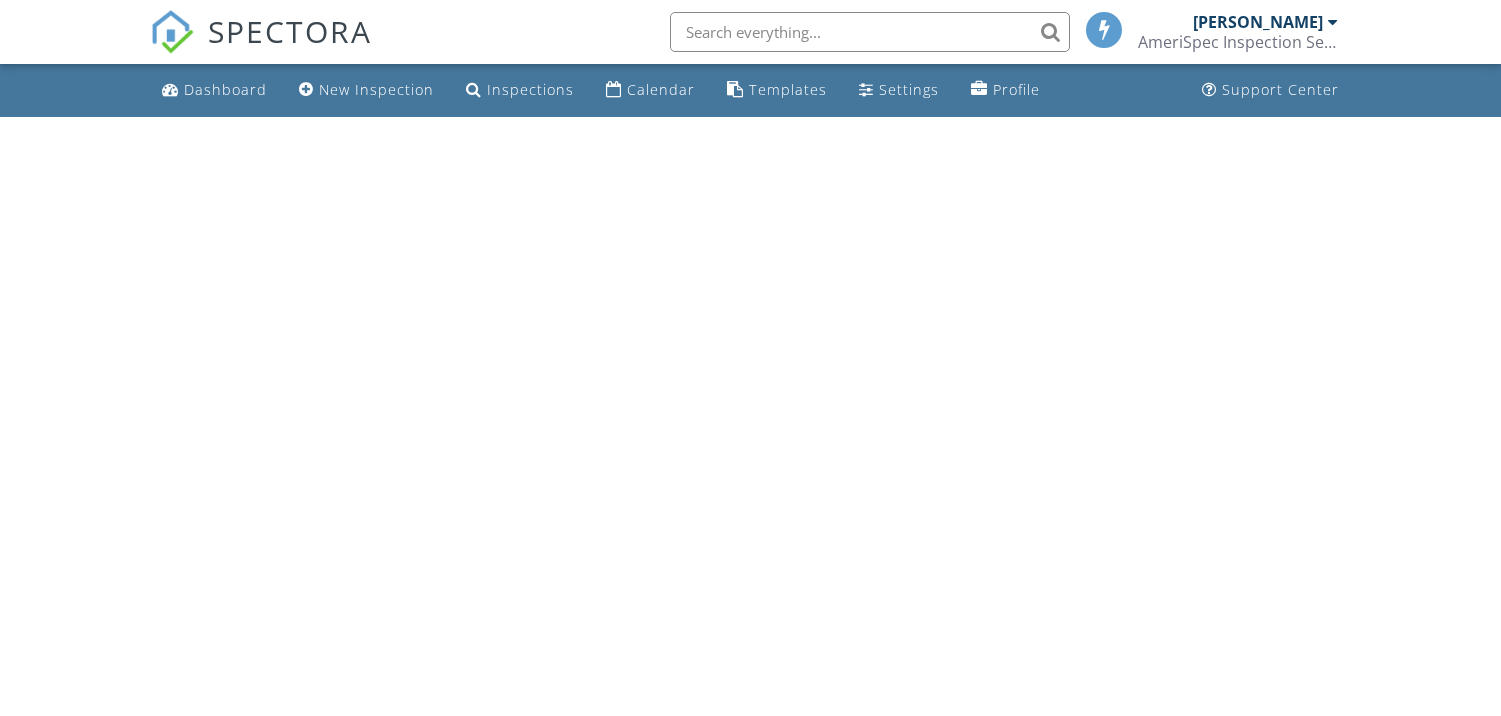 scroll, scrollTop: 0, scrollLeft: 0, axis: both 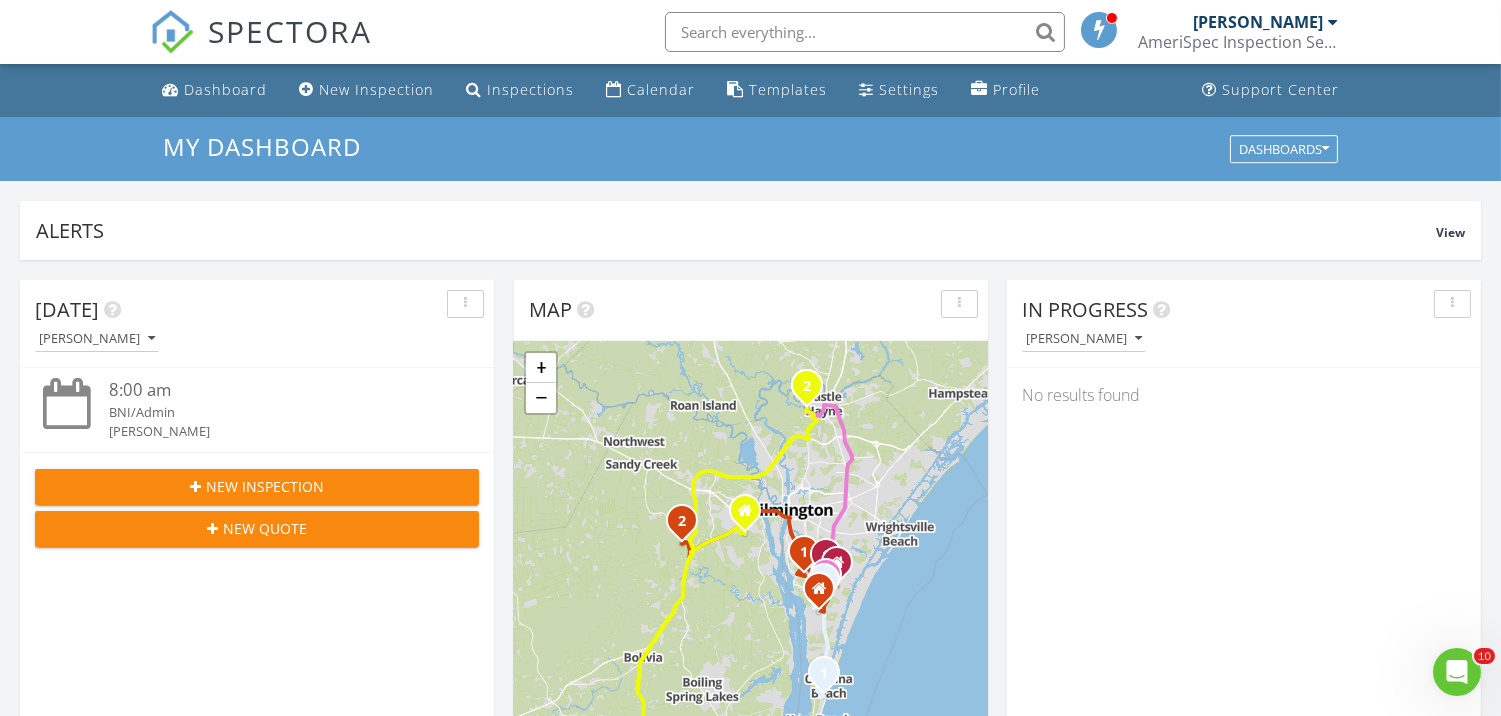 click at bounding box center [865, 32] 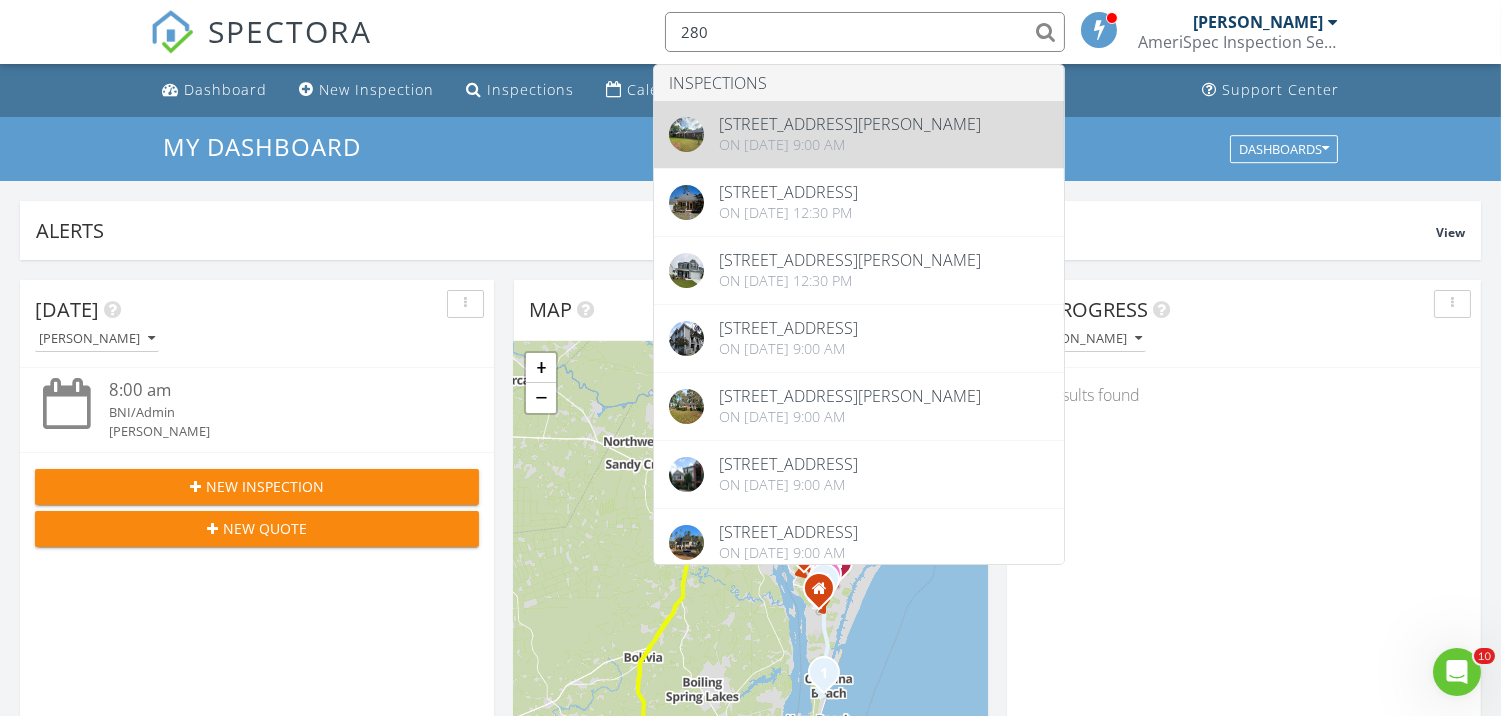 type on "280" 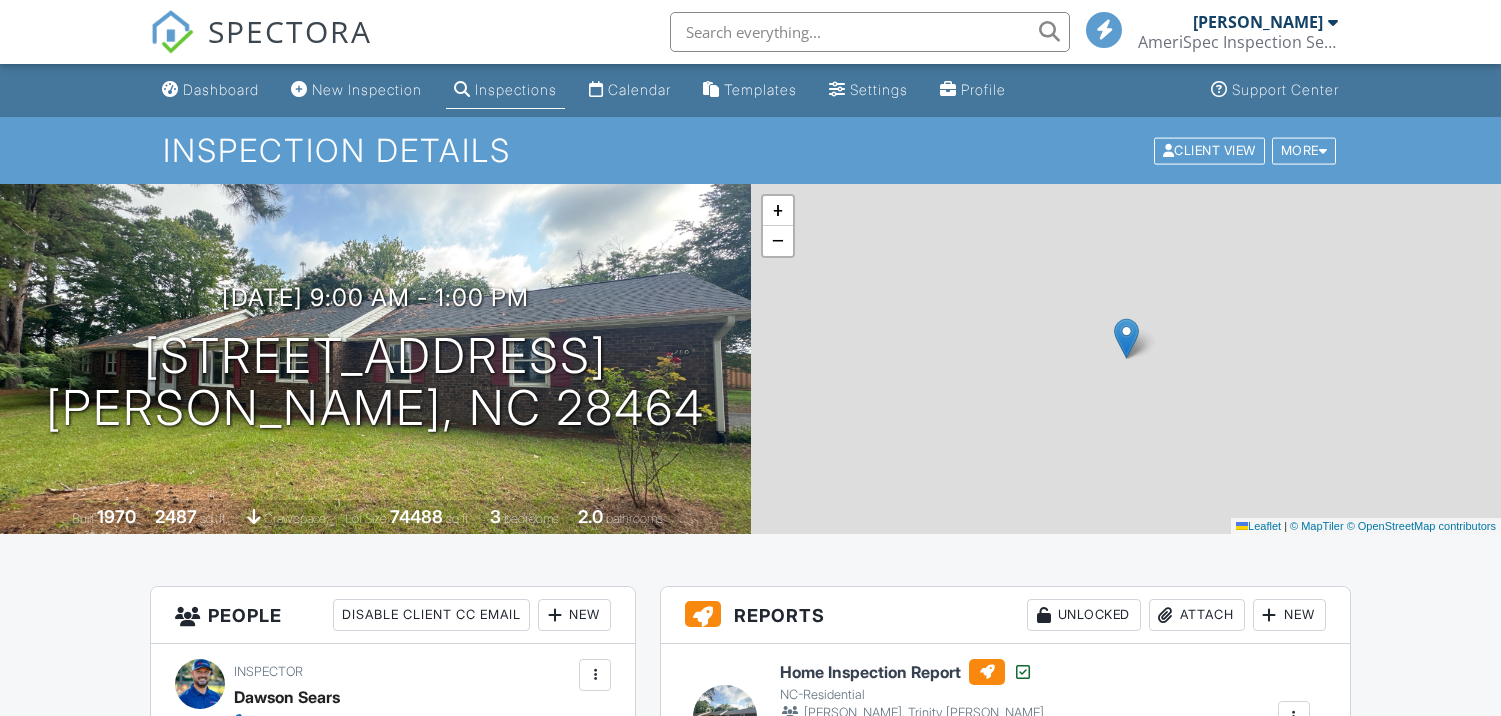 scroll, scrollTop: 0, scrollLeft: 0, axis: both 